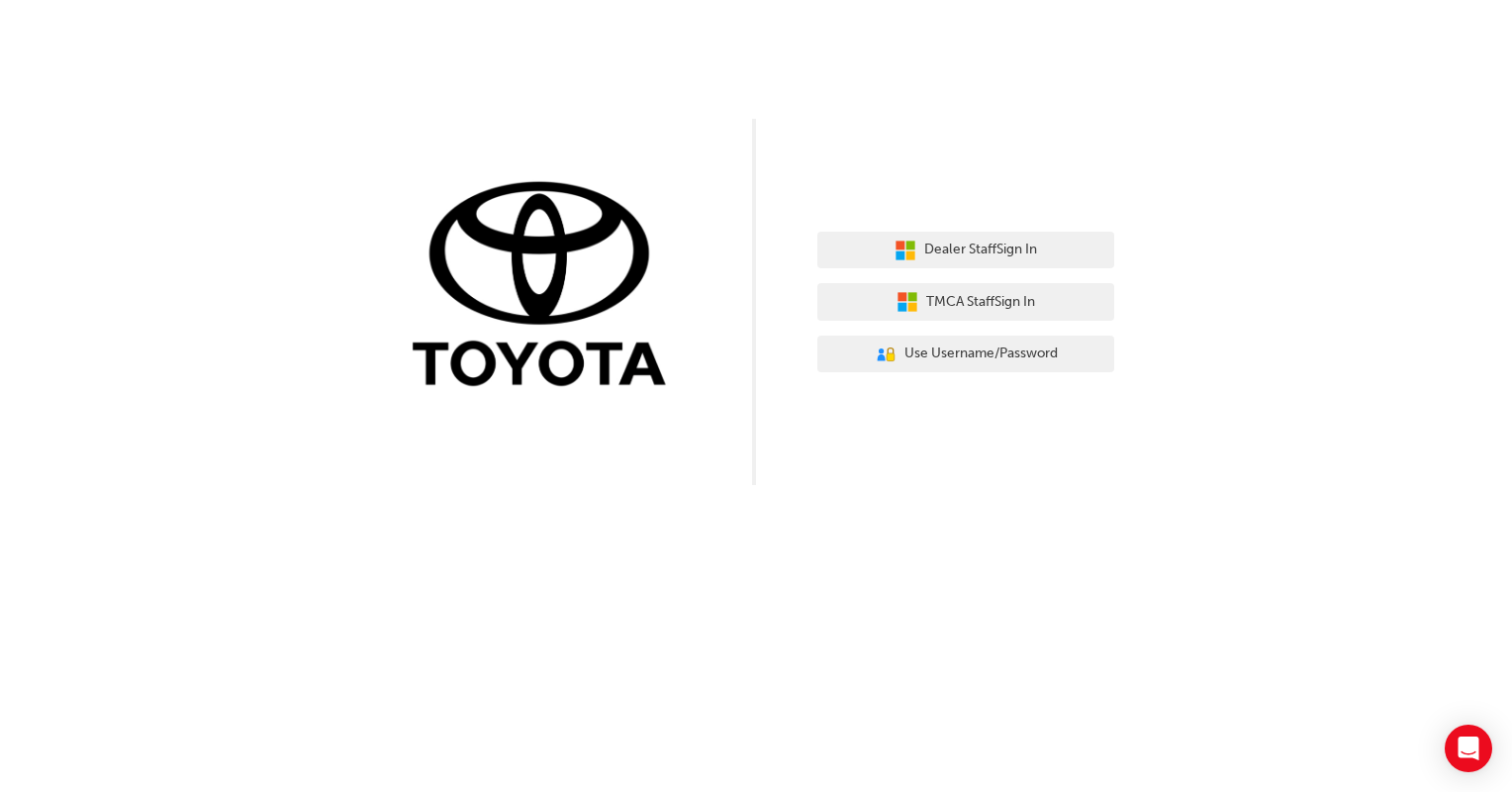 scroll, scrollTop: 0, scrollLeft: 0, axis: both 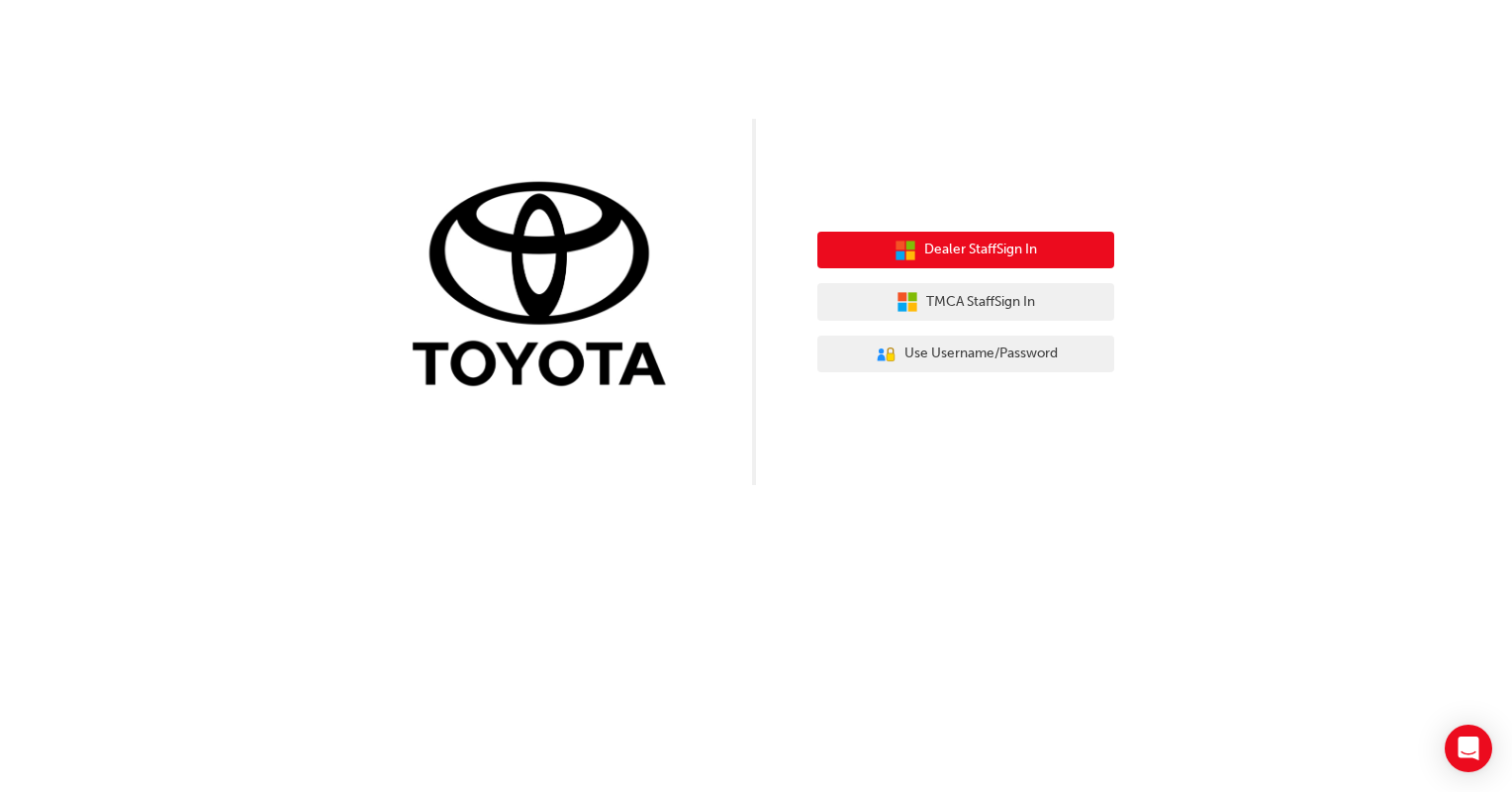click on "Dealer Staff  Sign In" at bounding box center (981, 249) 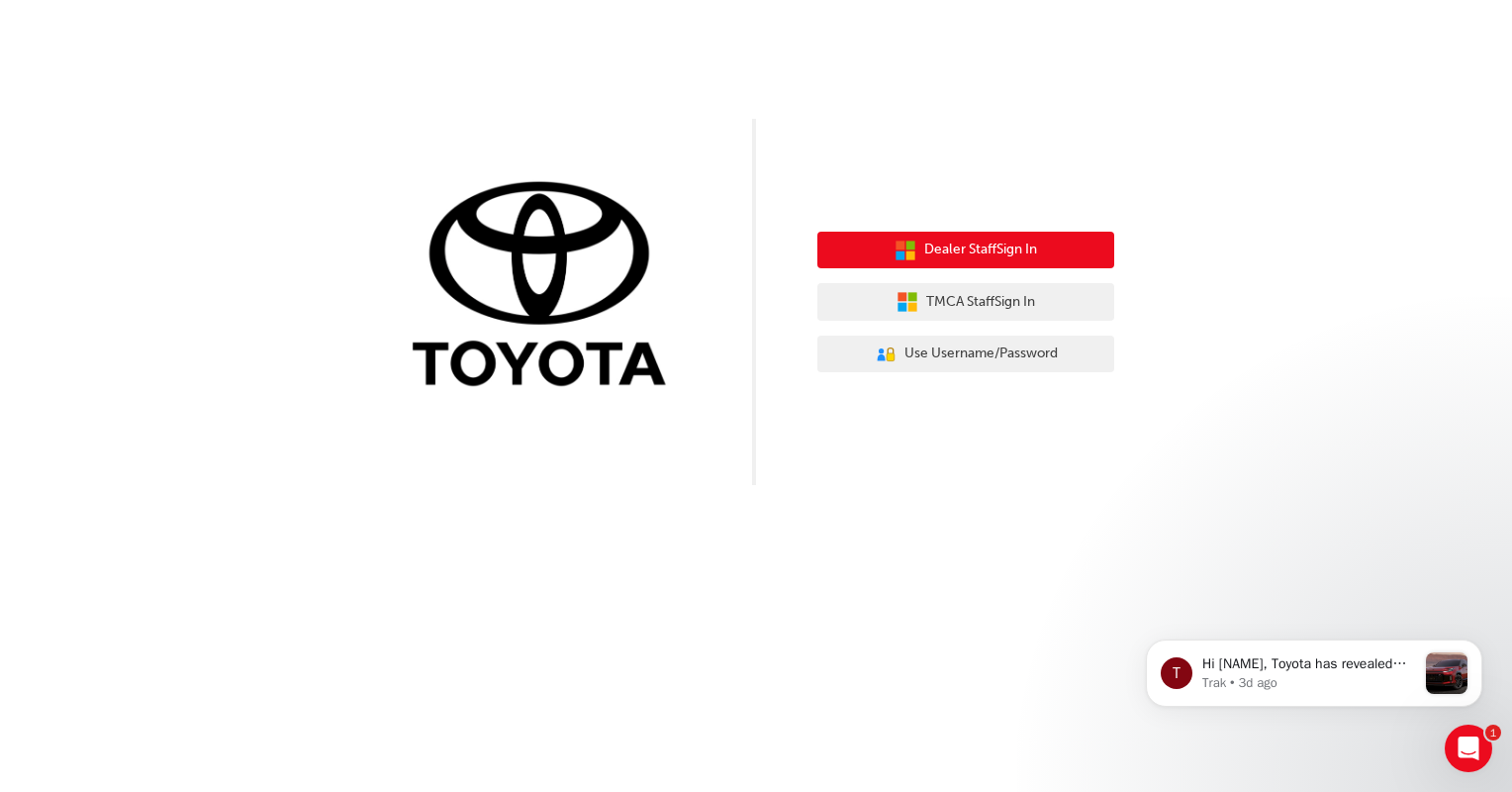 scroll, scrollTop: 0, scrollLeft: 0, axis: both 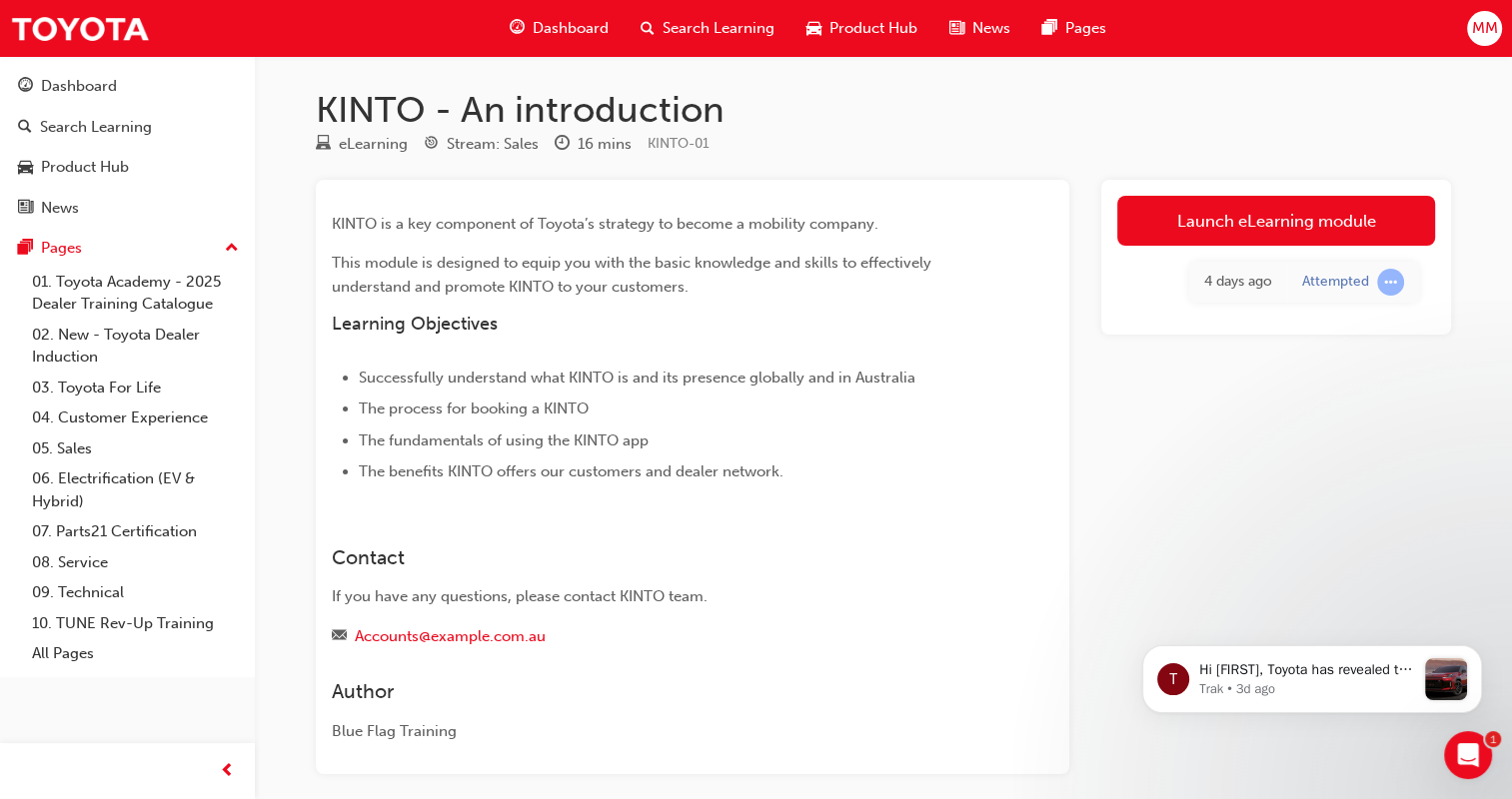 click on "KINTO is a key component of Toyota’s strategy to become a mobility company. This module is designed to equip you with the basic knowledge and skills to effectively understand and promote KINTO to your customers. Learning Objectives Successfully understand what KINTO is and its presence globally and in Australia The process for booking a KINTO The fundamentals of using the KINTO app The benefits KINTO offers our customers and dealer network." at bounding box center (657, 348) 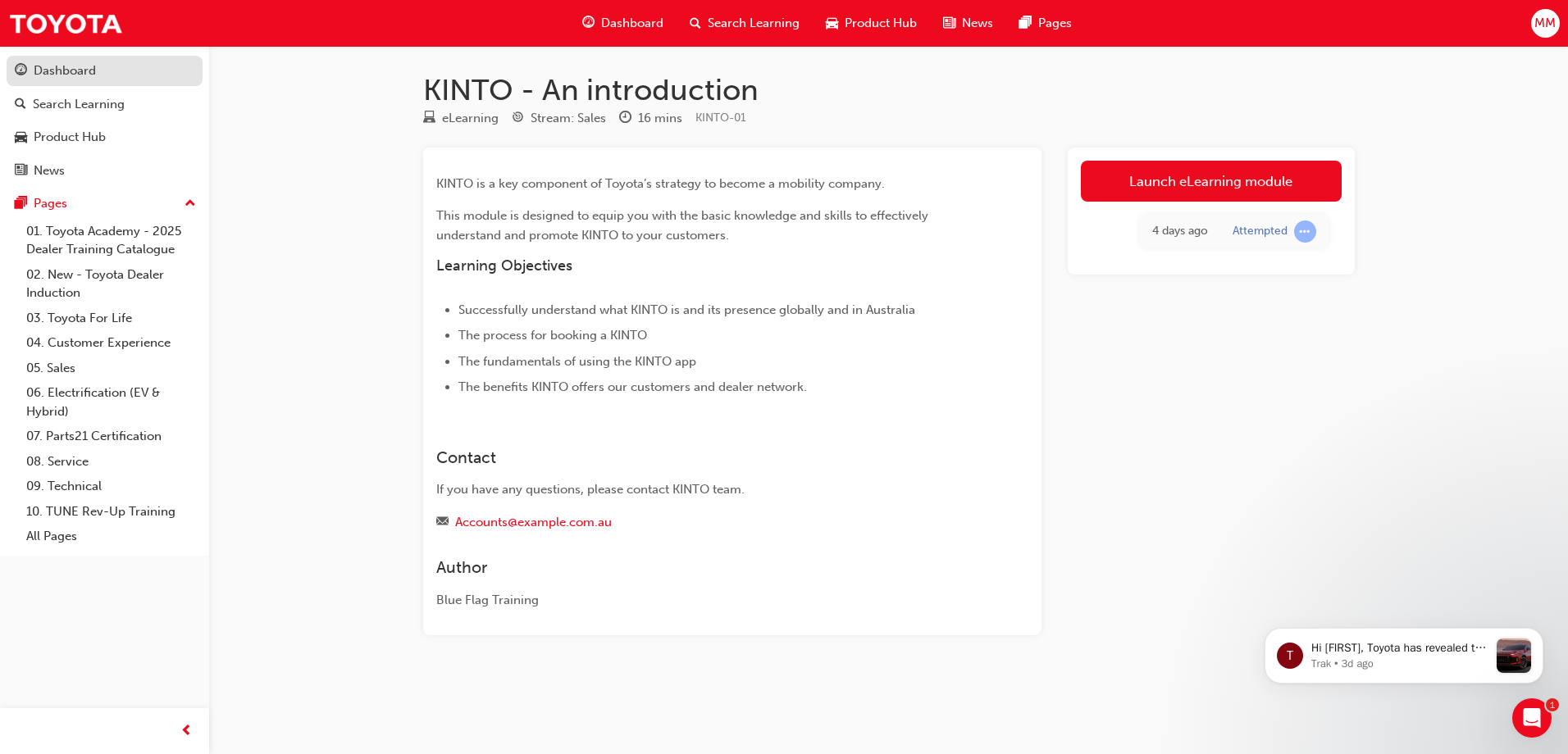 click on "Dashboard" at bounding box center (104, 70) 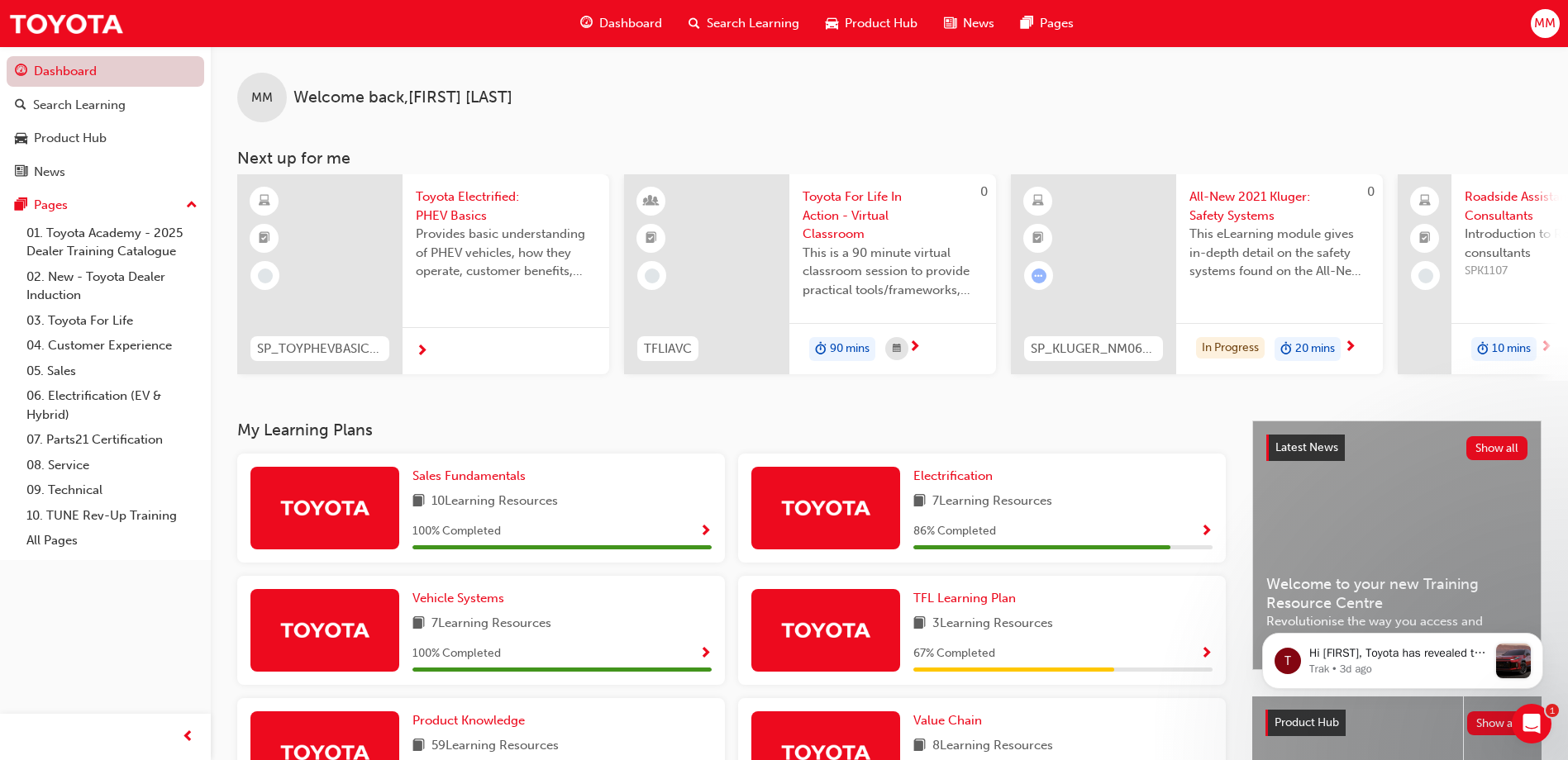 click on "Dashboard" at bounding box center [105, 71] 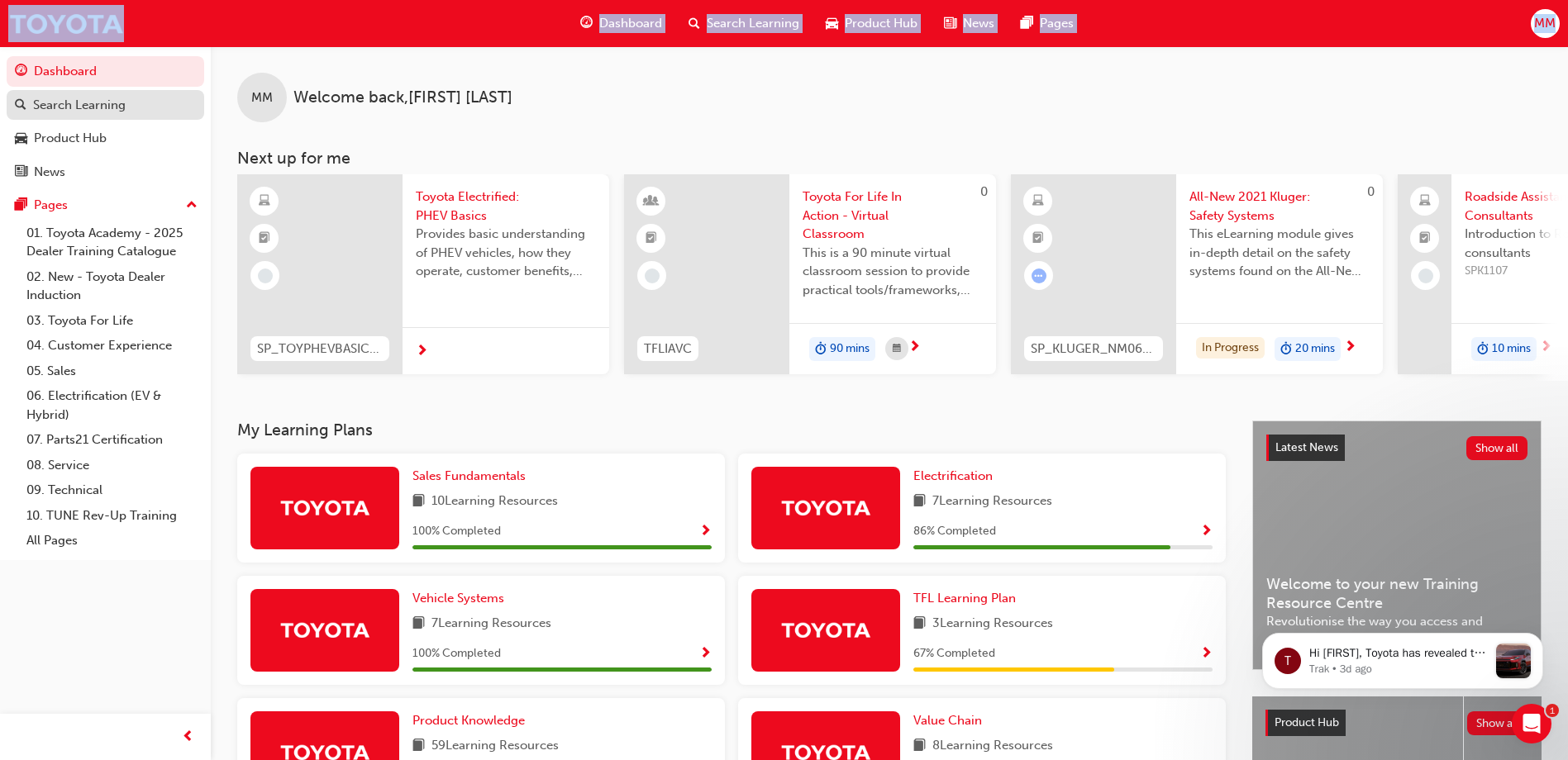 click on "Search Learning" at bounding box center (105, 105) 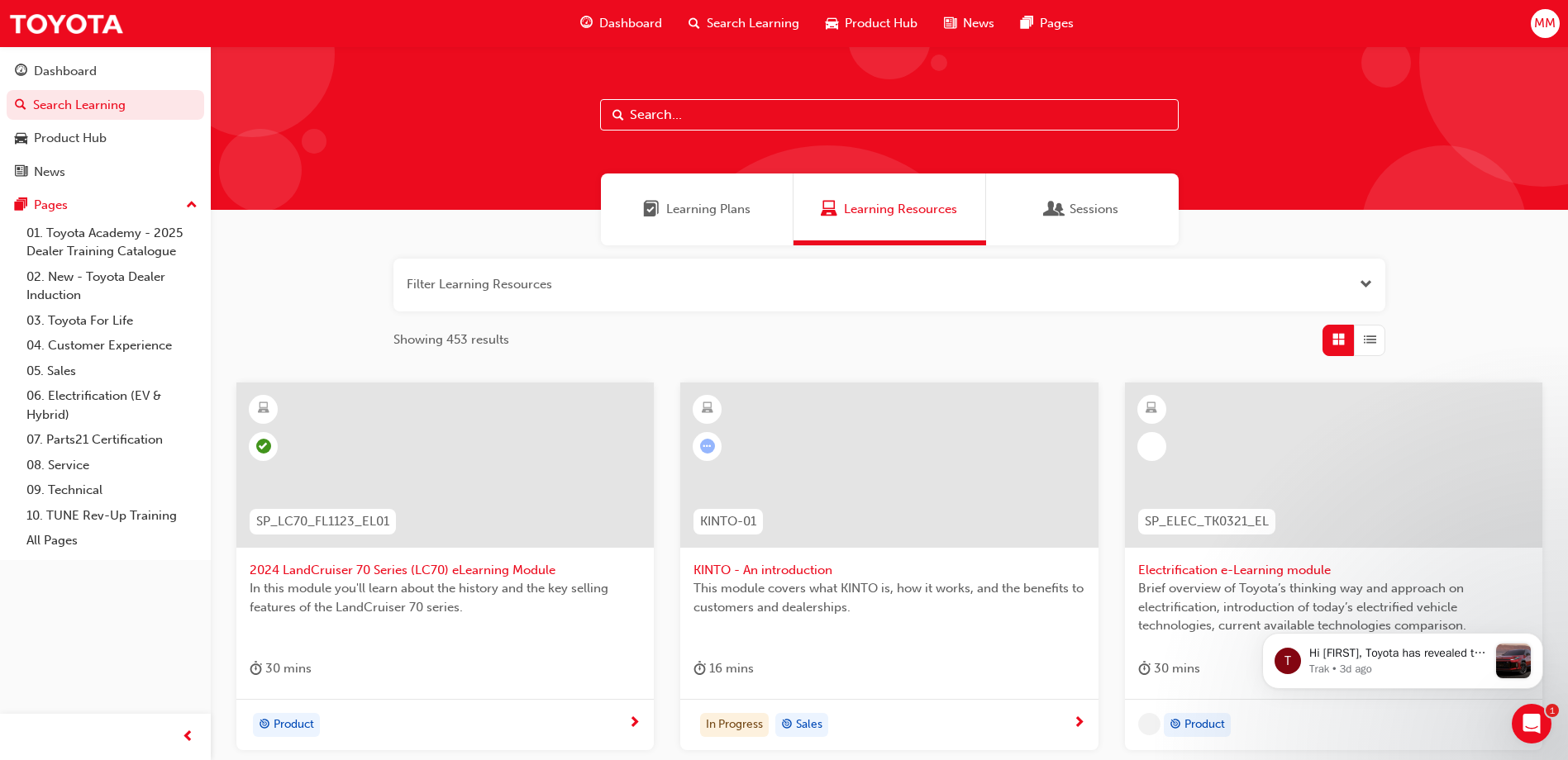 click at bounding box center (889, 115) 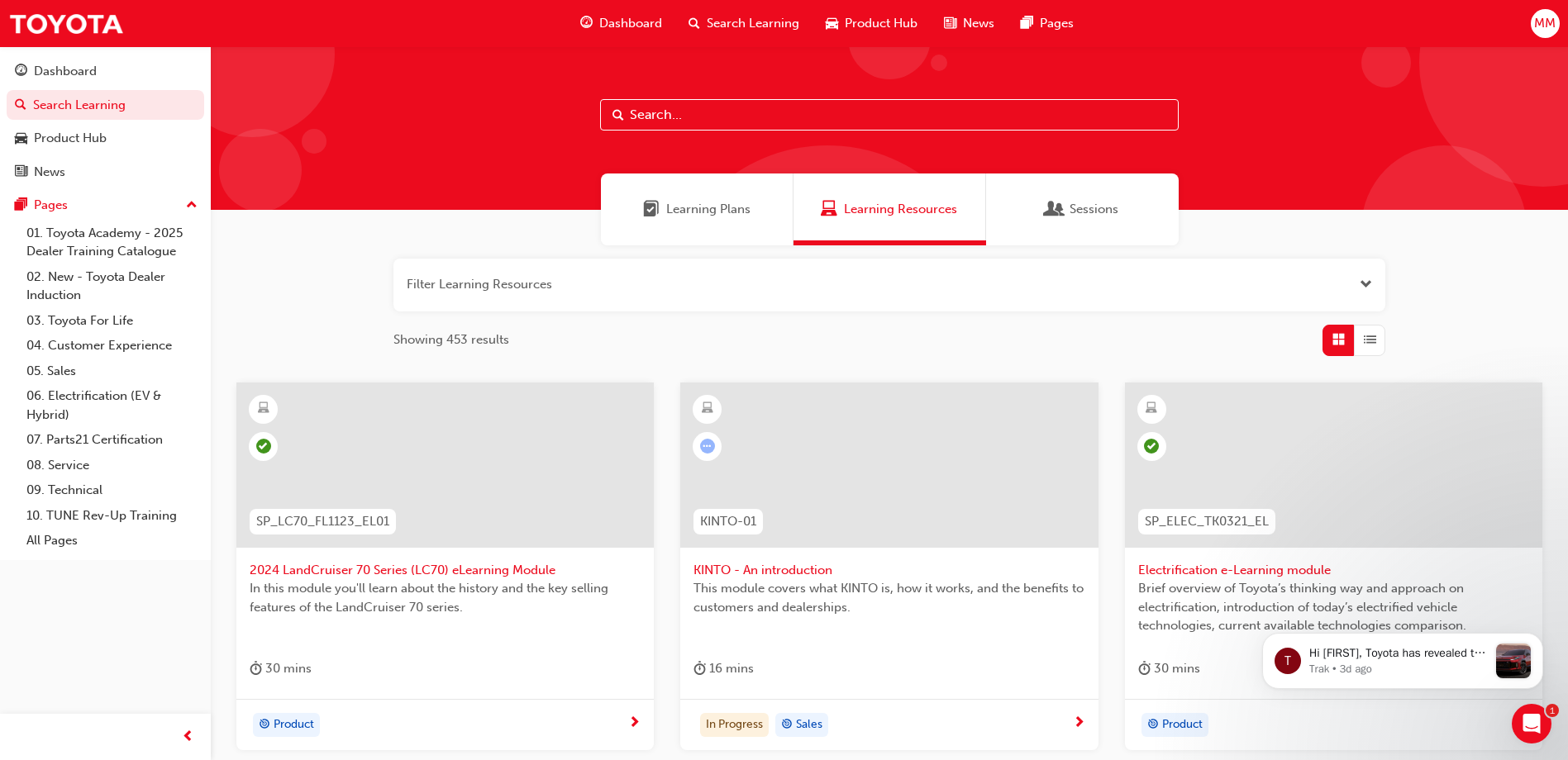 paste on "SP_KLUGER_NM0621_EL04" 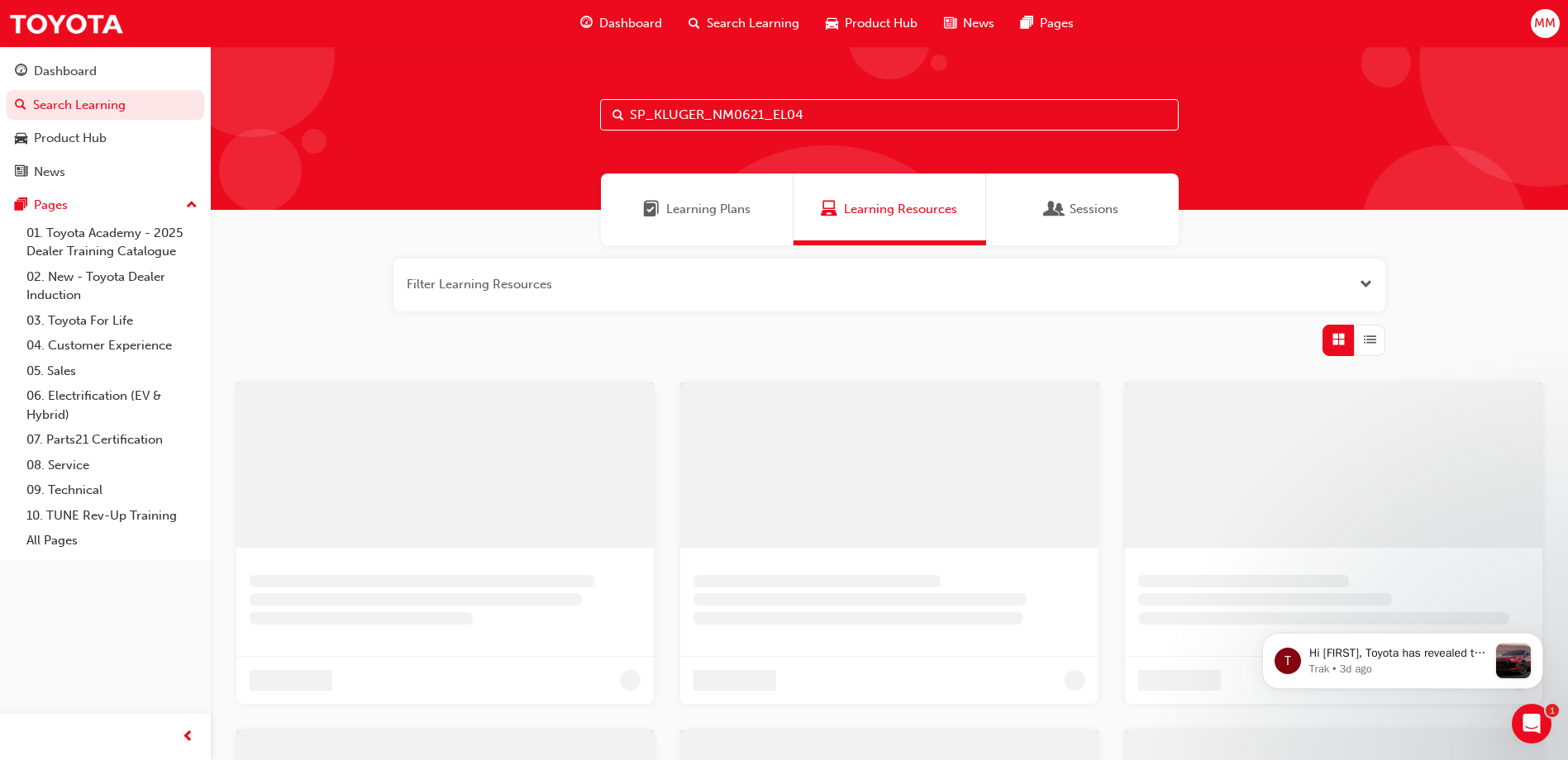 type on "SP_KLUGER_NM0621_EL04" 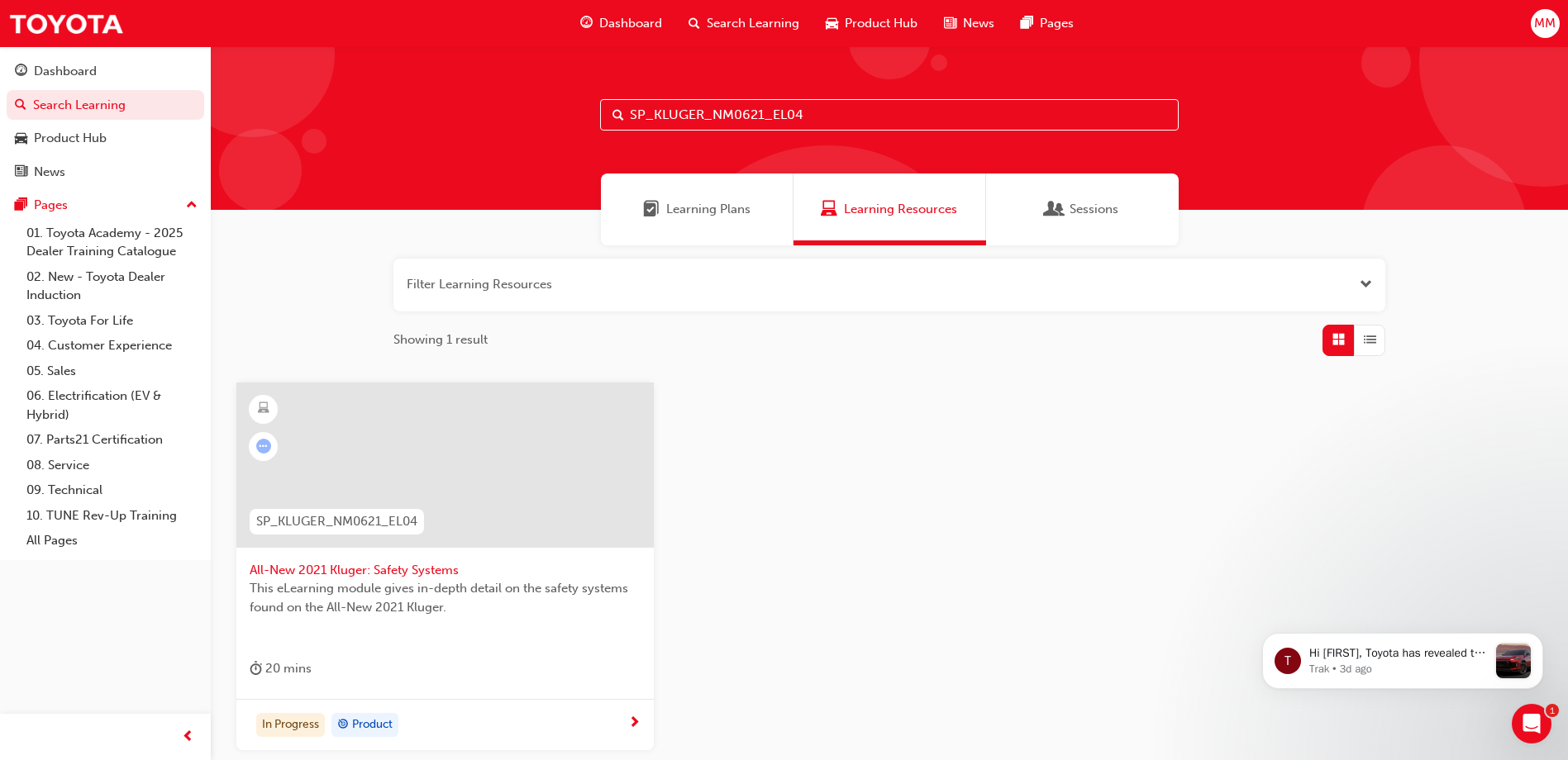 scroll, scrollTop: 150, scrollLeft: 0, axis: vertical 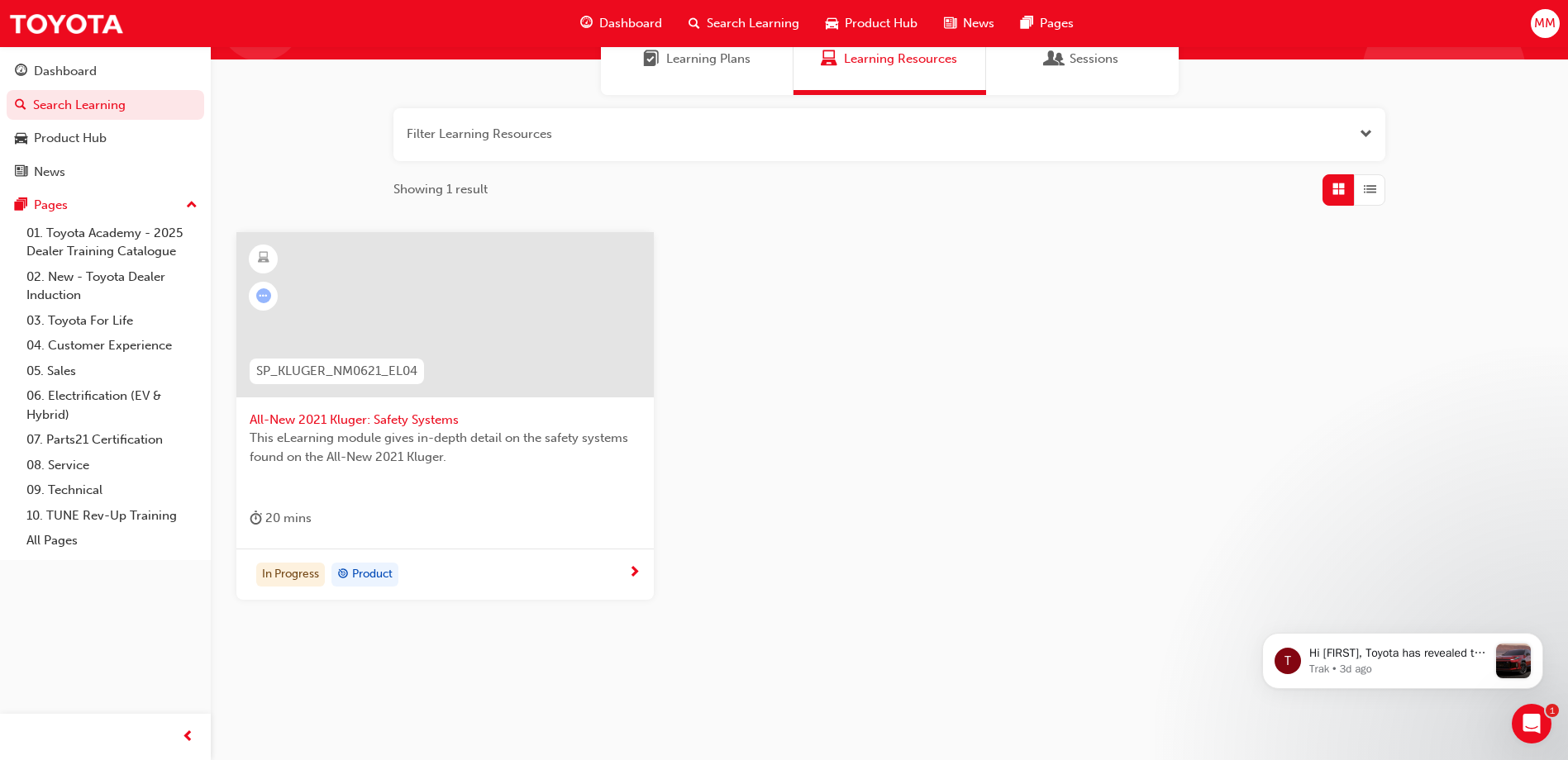click on "In Progress Product" at bounding box center (439, 575) 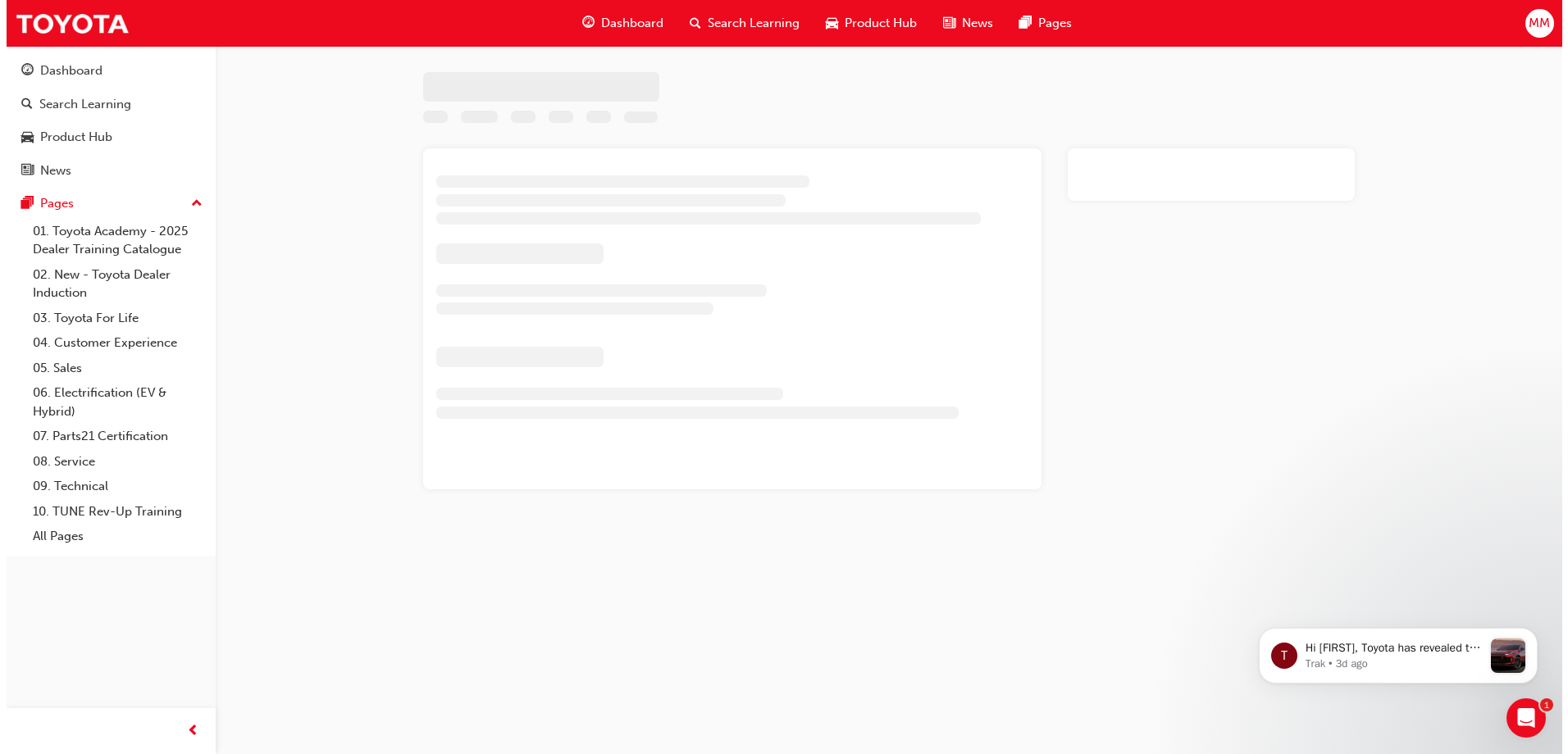 scroll, scrollTop: 0, scrollLeft: 0, axis: both 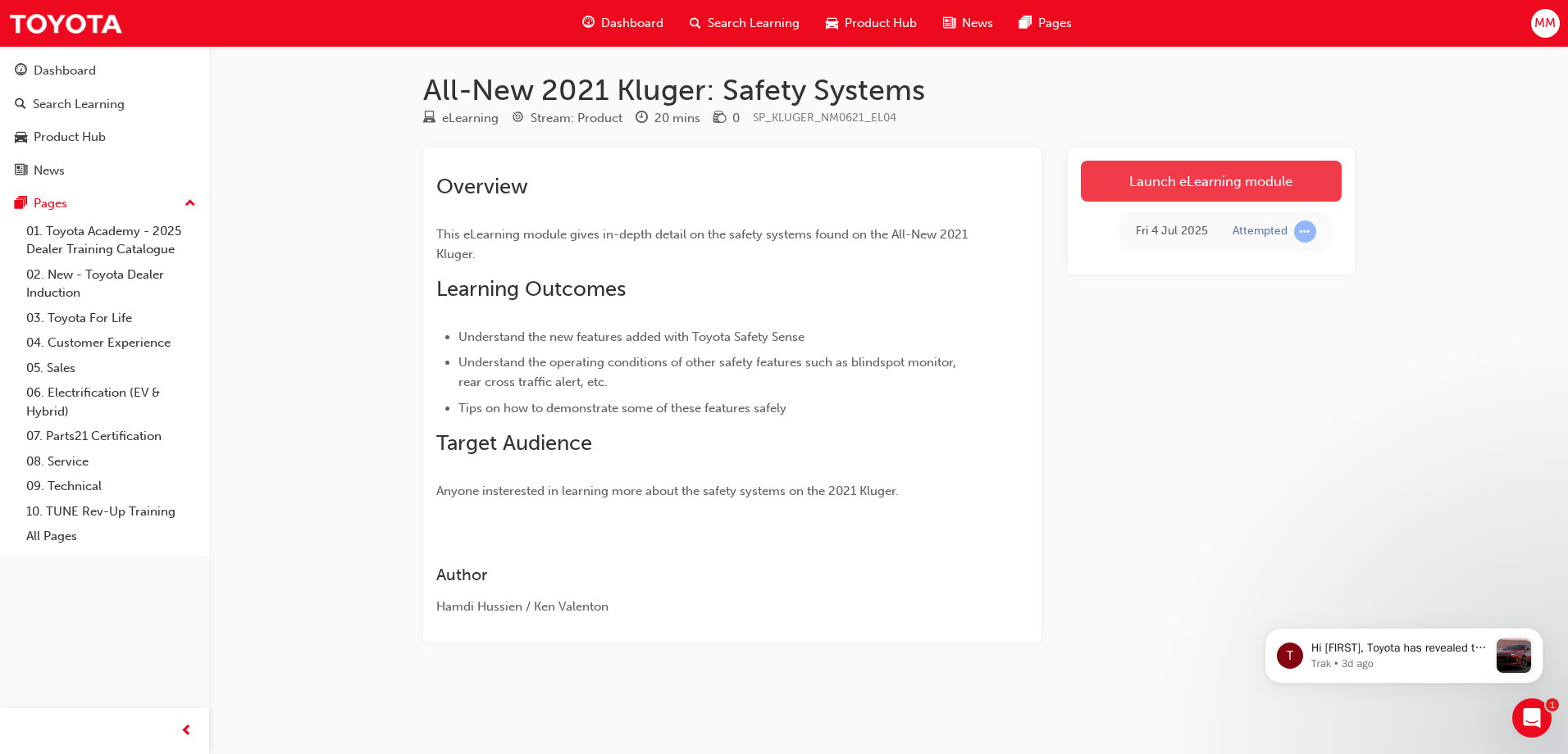 click on "Launch eLearning module" at bounding box center (1211, 181) 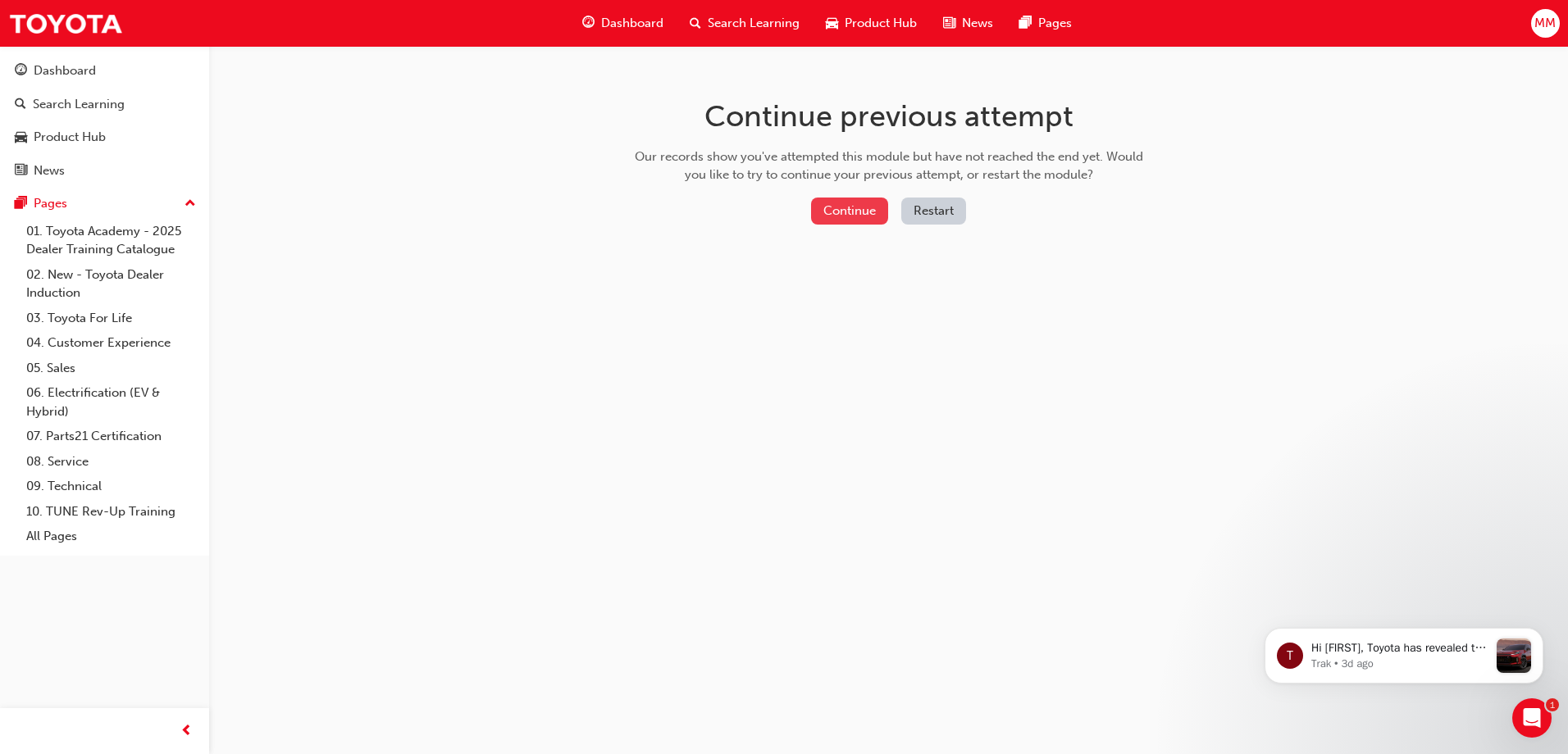 click on "Continue" at bounding box center [850, 211] 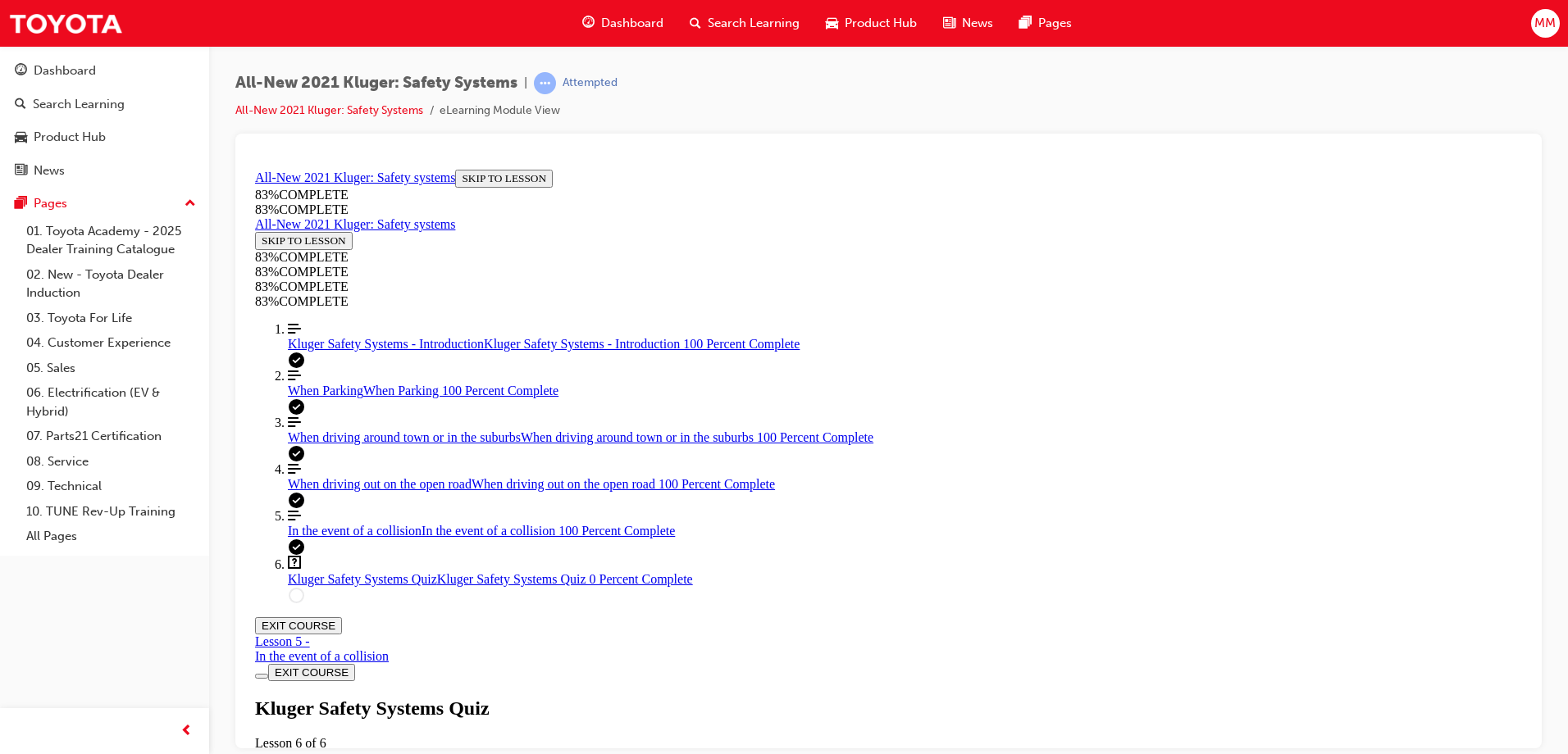 scroll, scrollTop: 0, scrollLeft: 0, axis: both 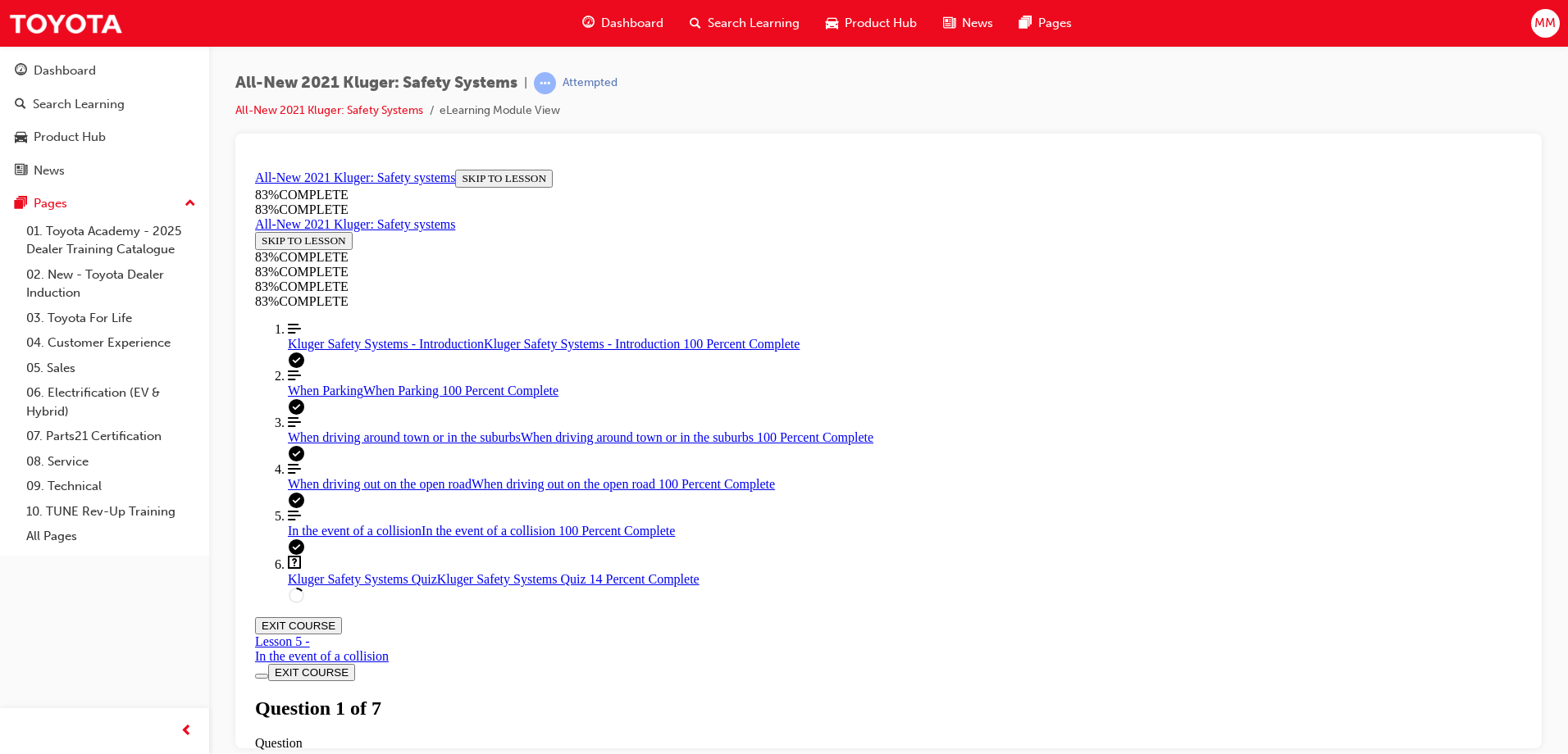 click at bounding box center (888, 1341) 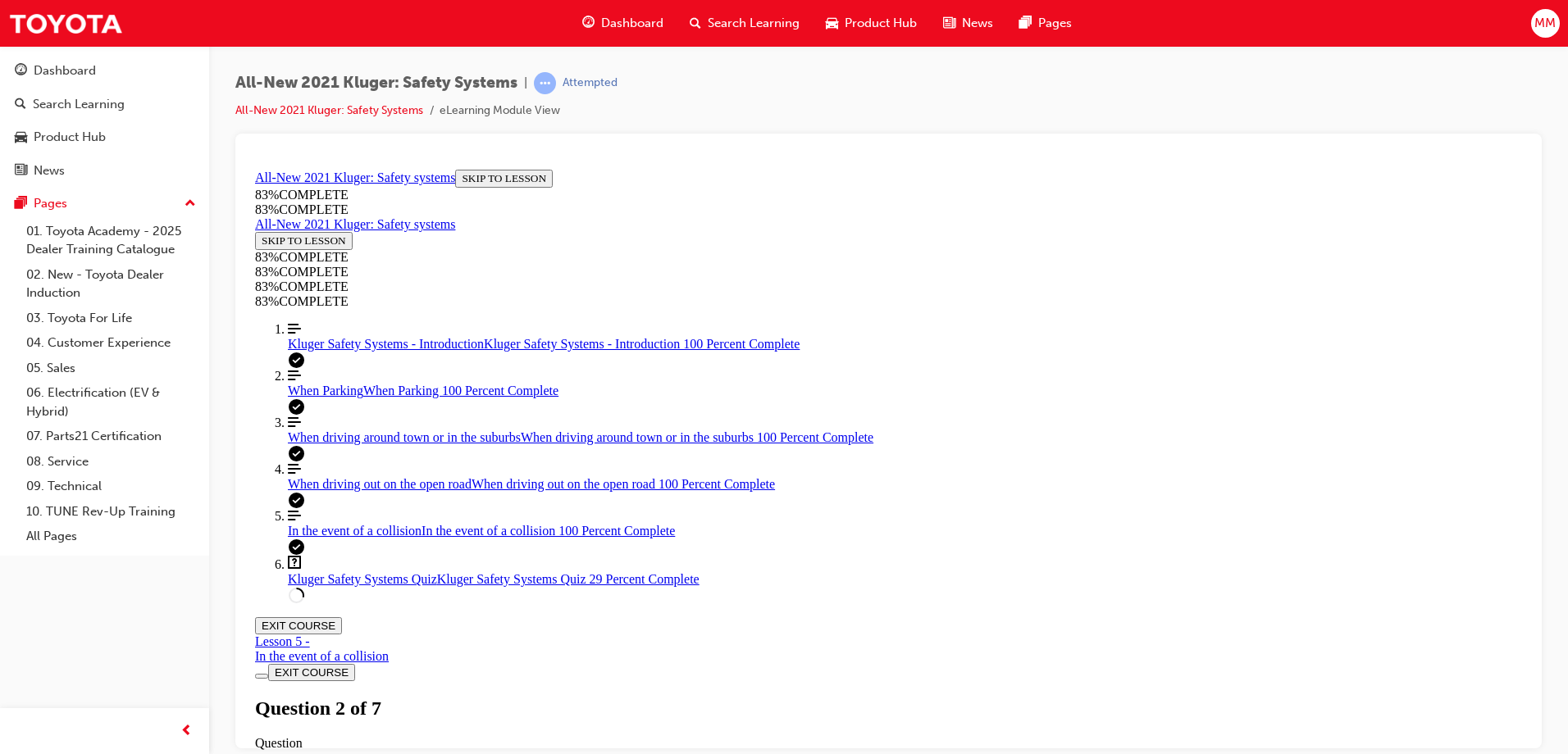 click at bounding box center [888, 1227] 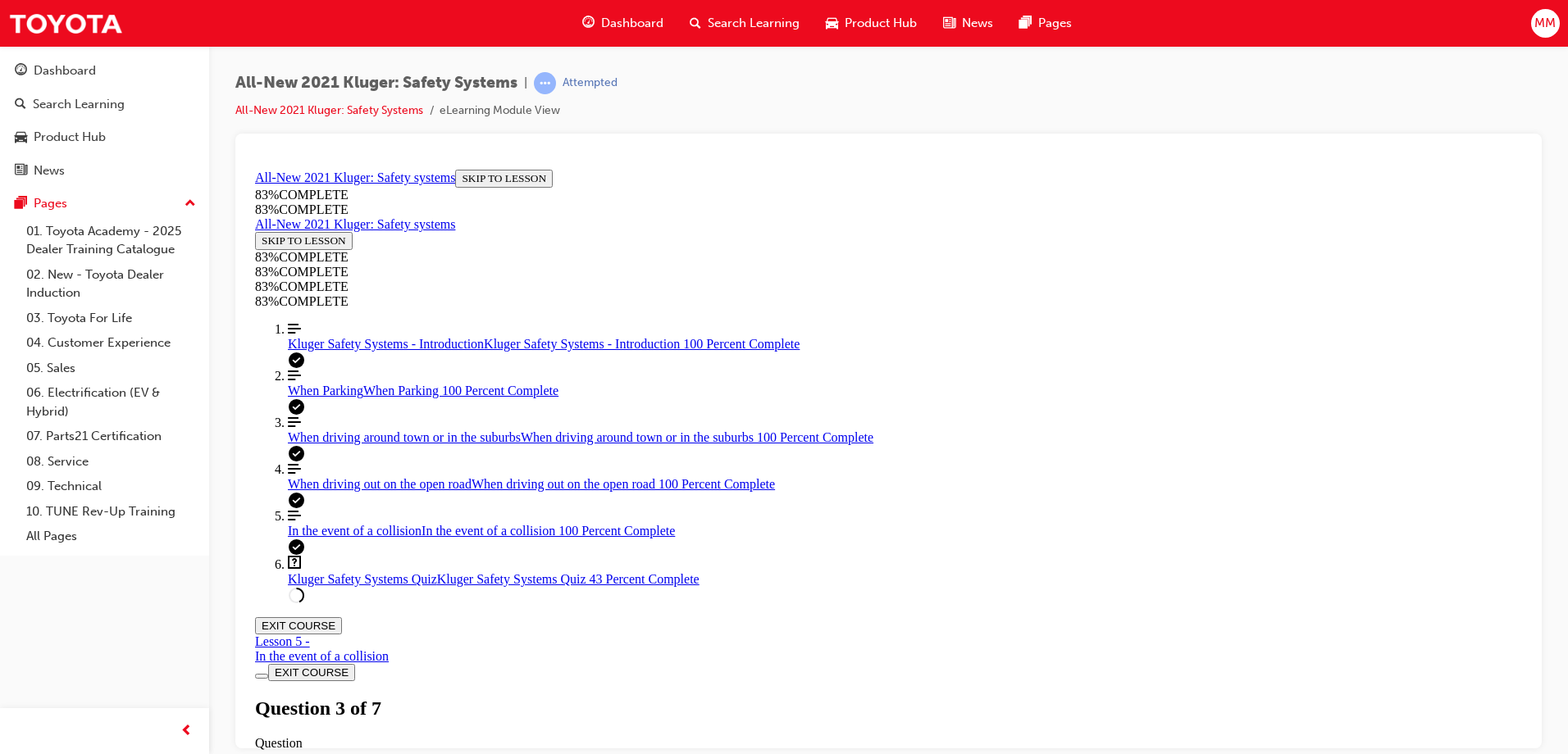 scroll, scrollTop: 224, scrollLeft: 0, axis: vertical 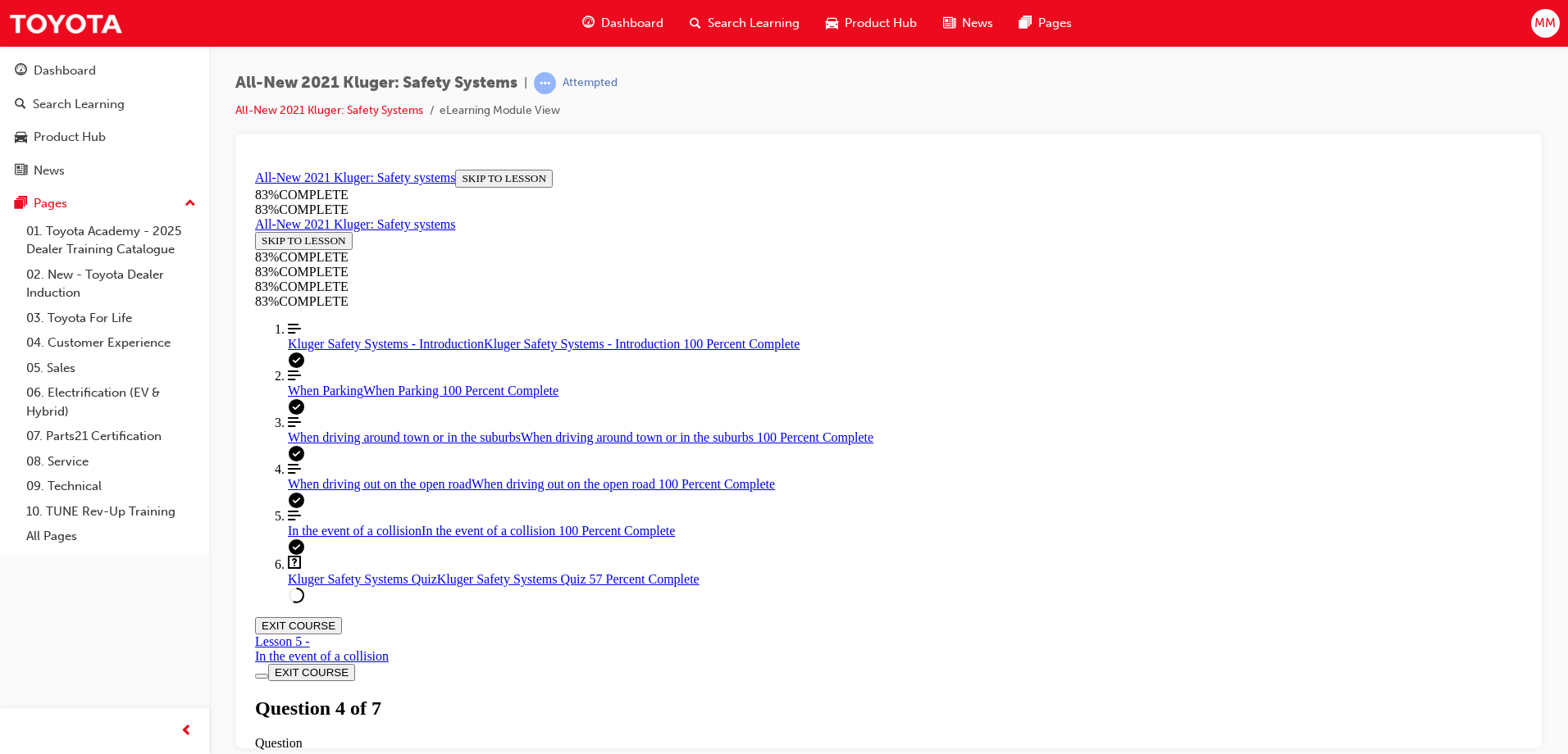 click at bounding box center (888, 1780) 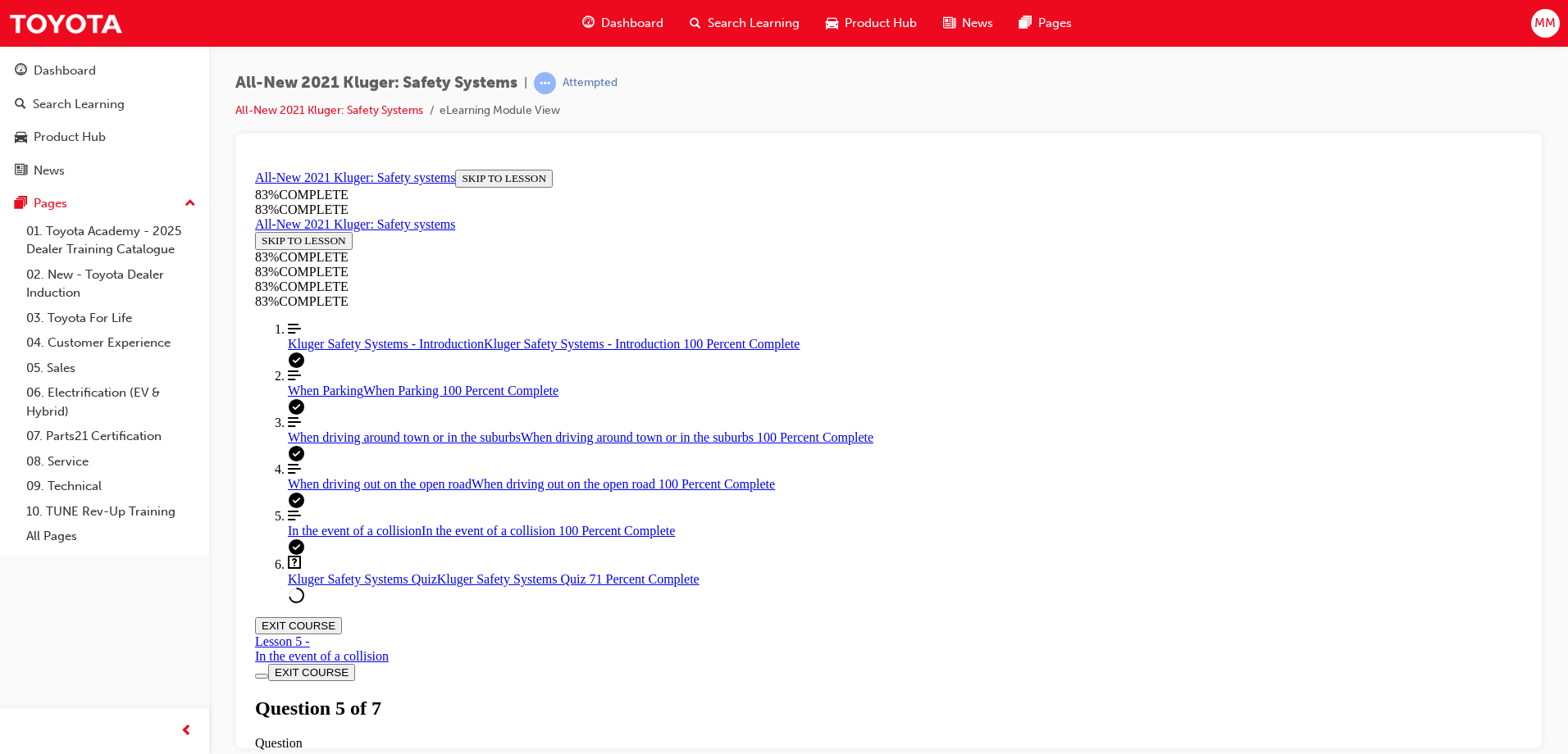 scroll, scrollTop: 388, scrollLeft: 0, axis: vertical 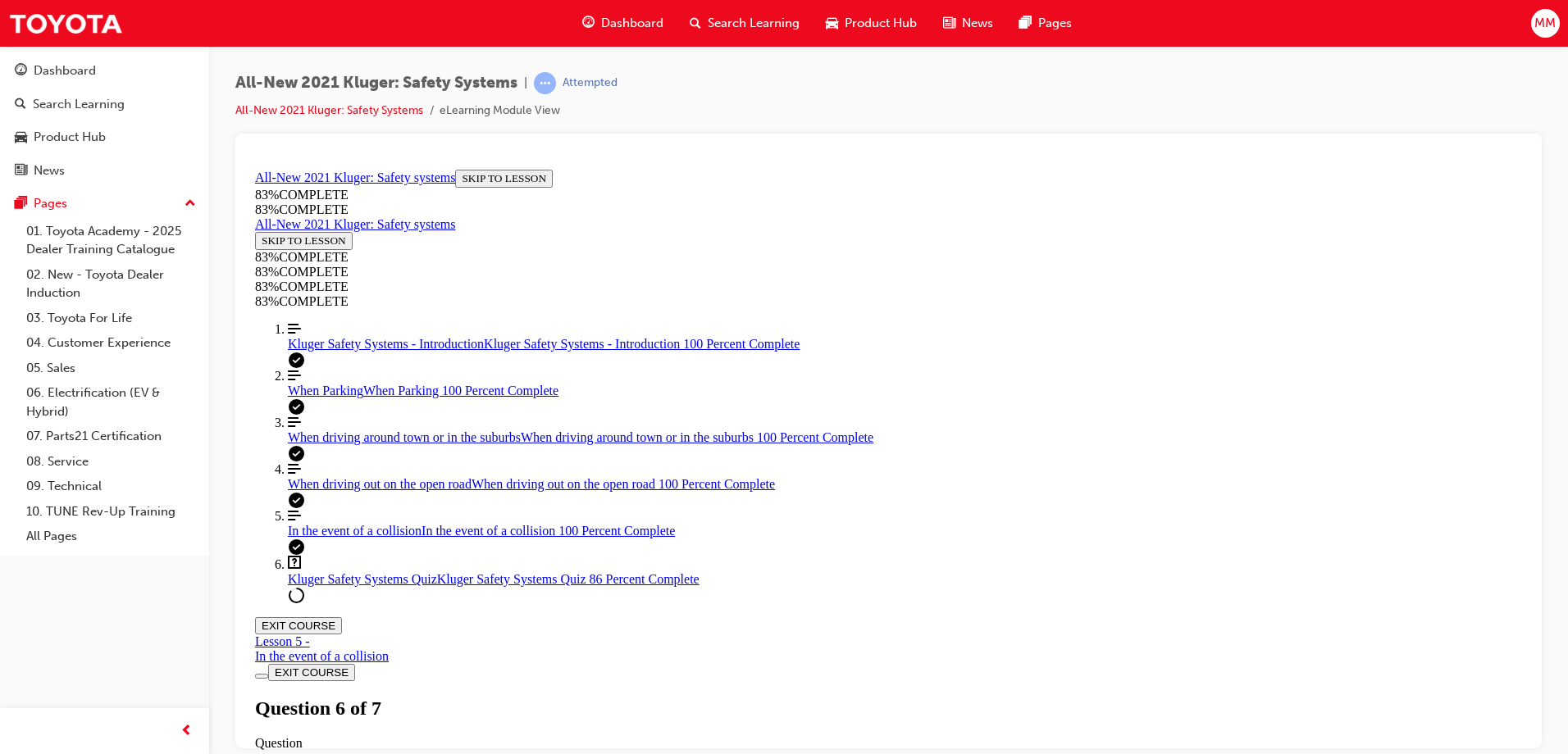 click on "Overtaking Assistance (turn-signal linked)" at bounding box center [905, 1478] 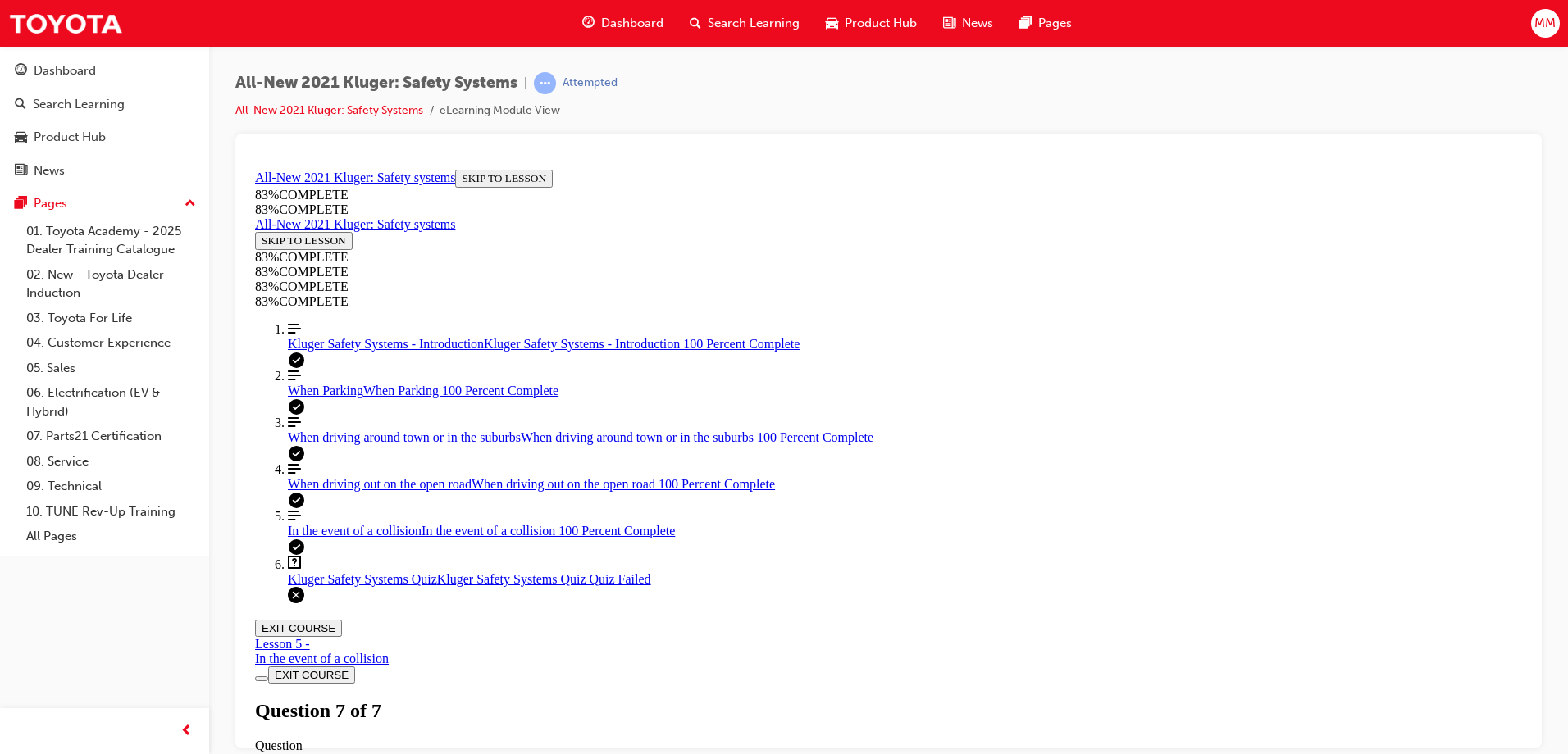 scroll, scrollTop: 259, scrollLeft: 0, axis: vertical 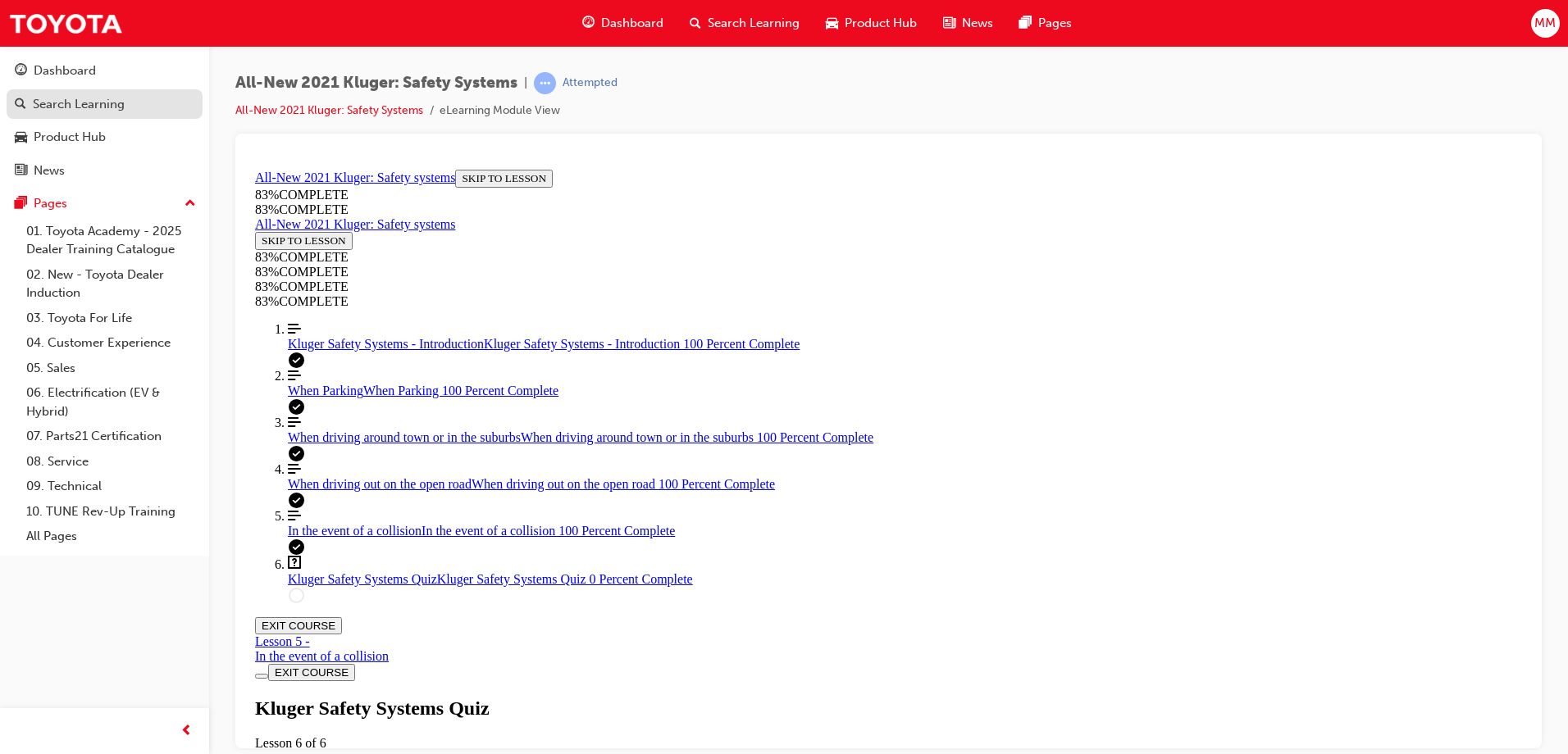 click on "Search Learning" at bounding box center (104, 104) 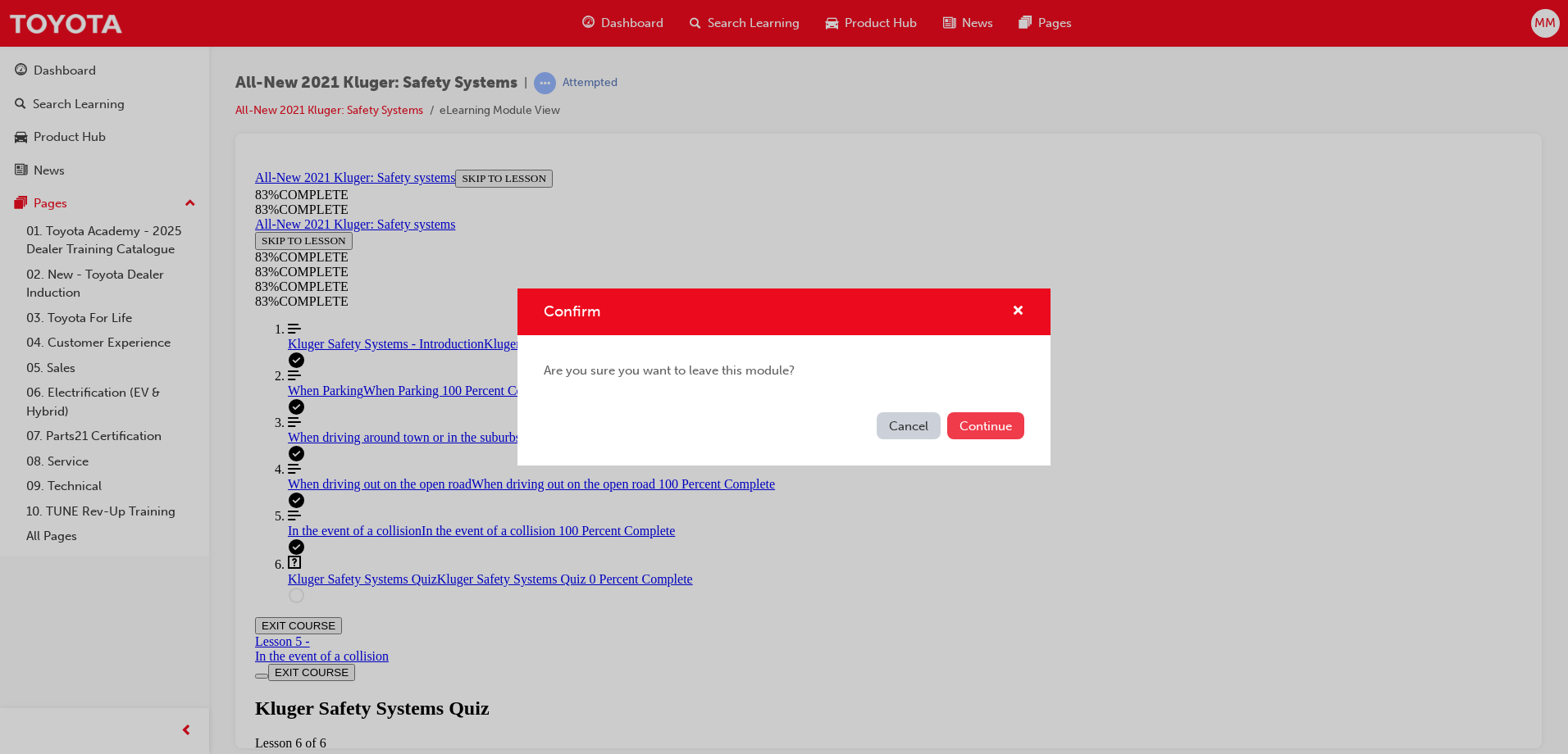 click on "Continue" at bounding box center [986, 425] 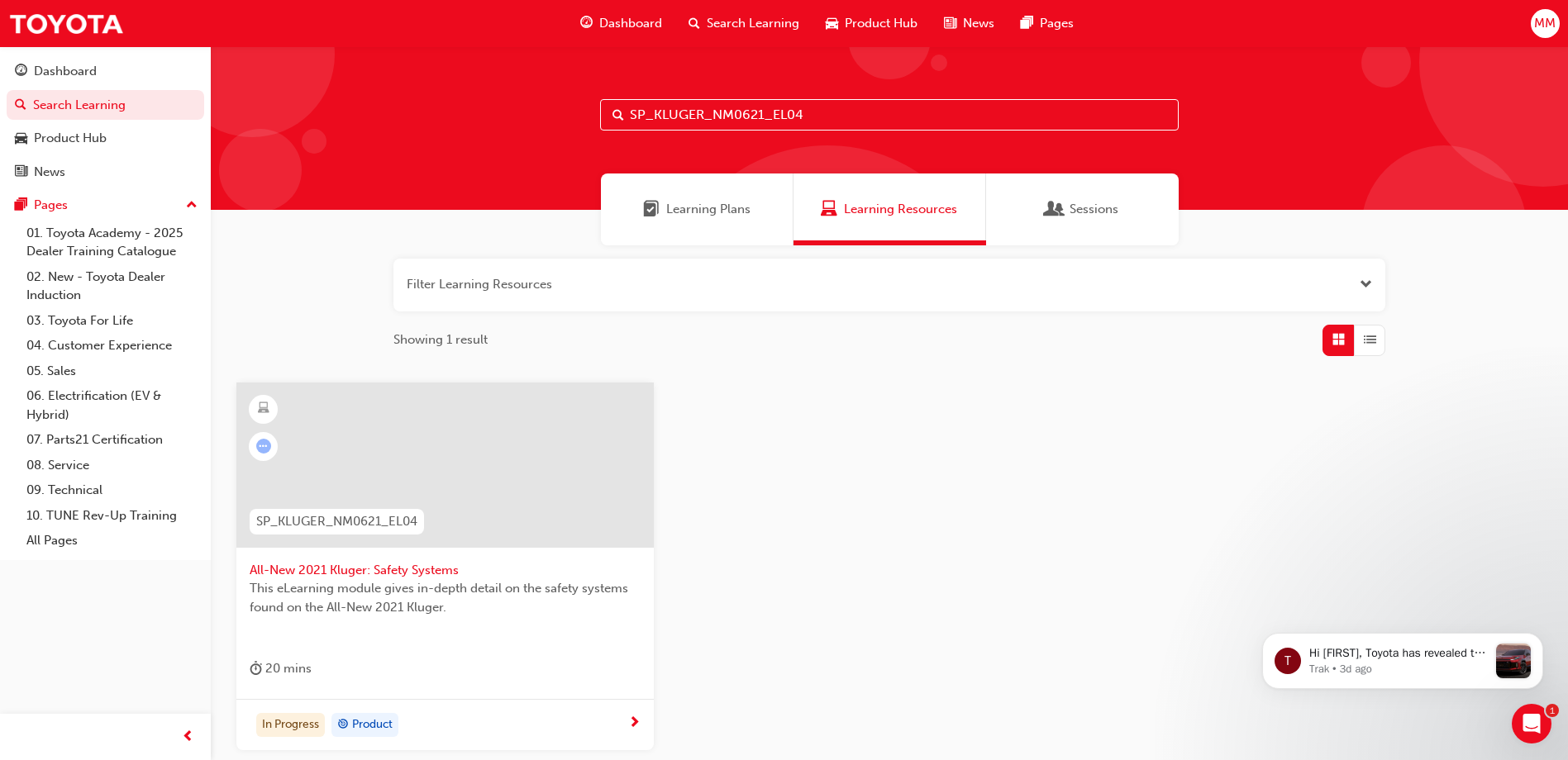 click on "SP_KLUGER_NM0621_EL04" at bounding box center [889, 115] 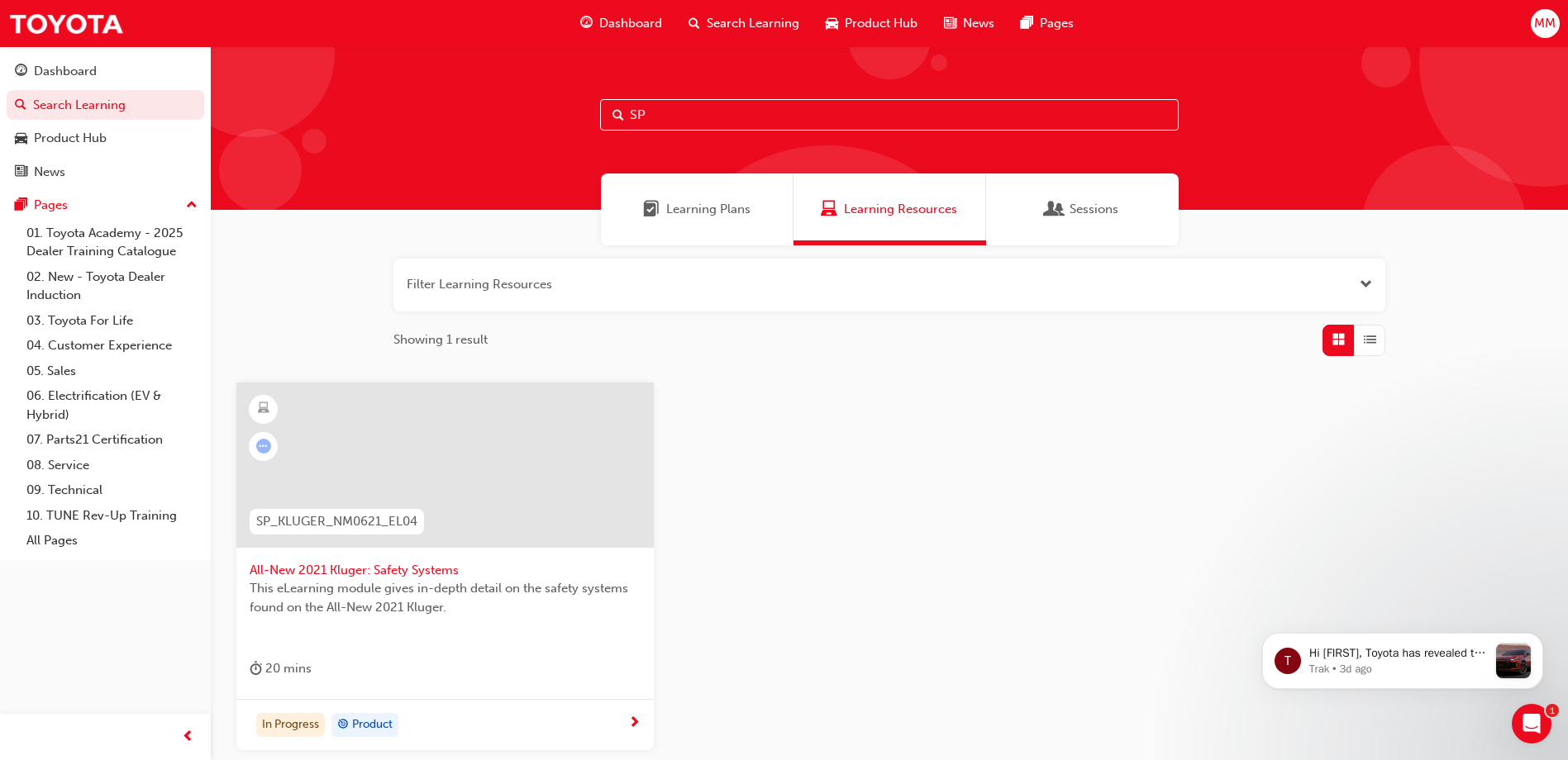 type on "S" 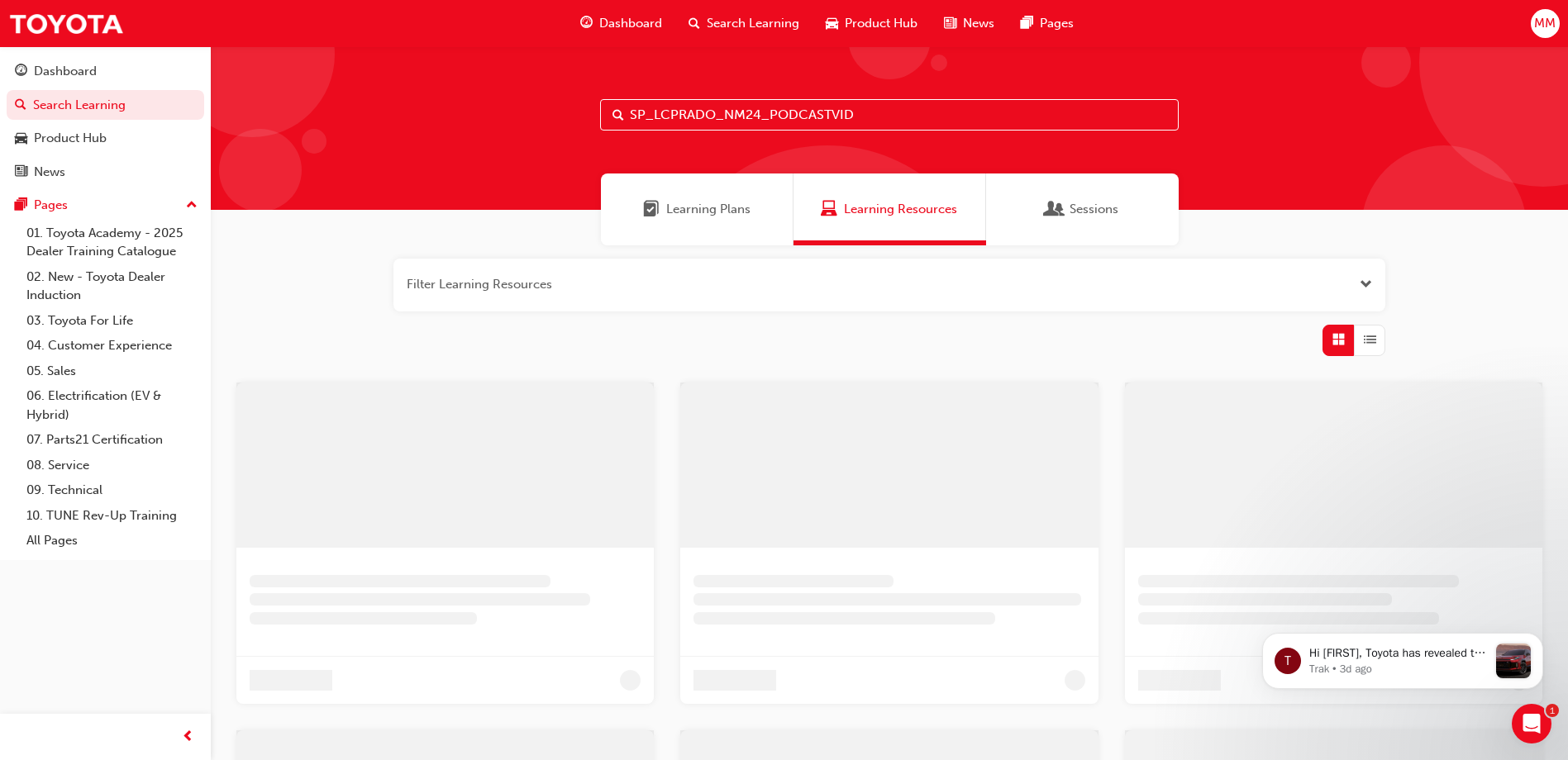type on "SP_LCPRADO_NM24_PODCASTVID" 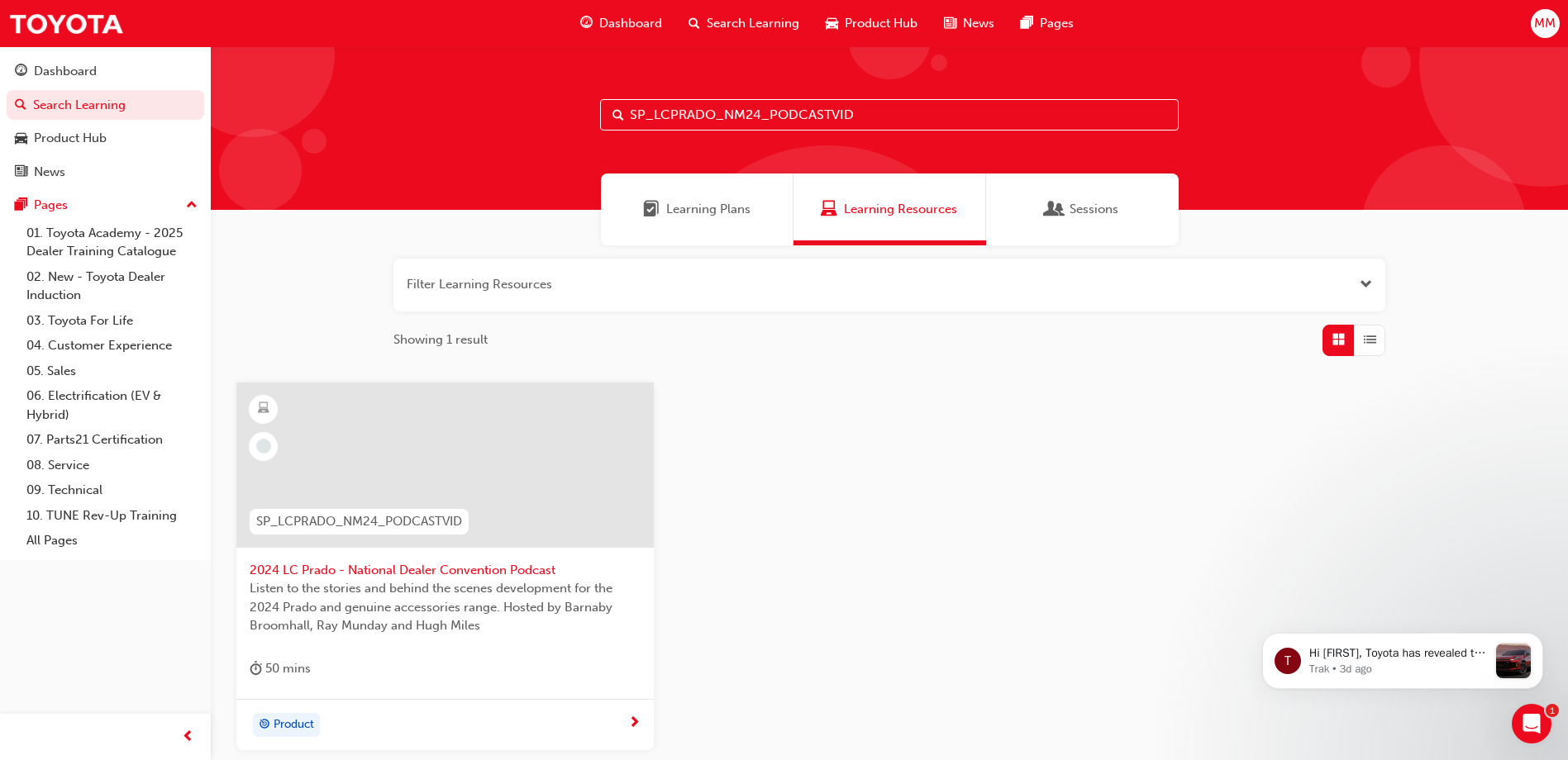 scroll, scrollTop: 150, scrollLeft: 0, axis: vertical 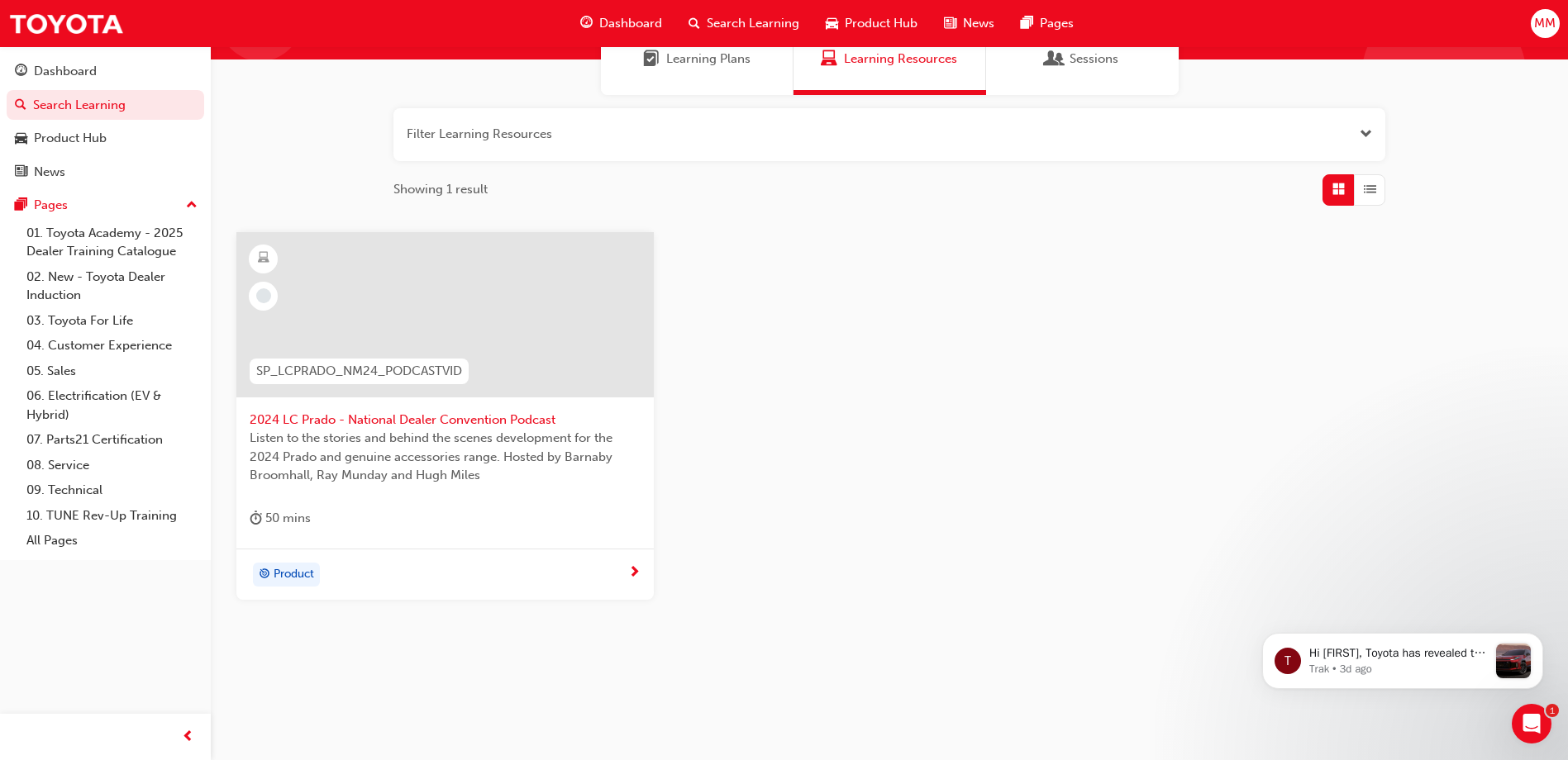 click on "Product" at bounding box center [439, 575] 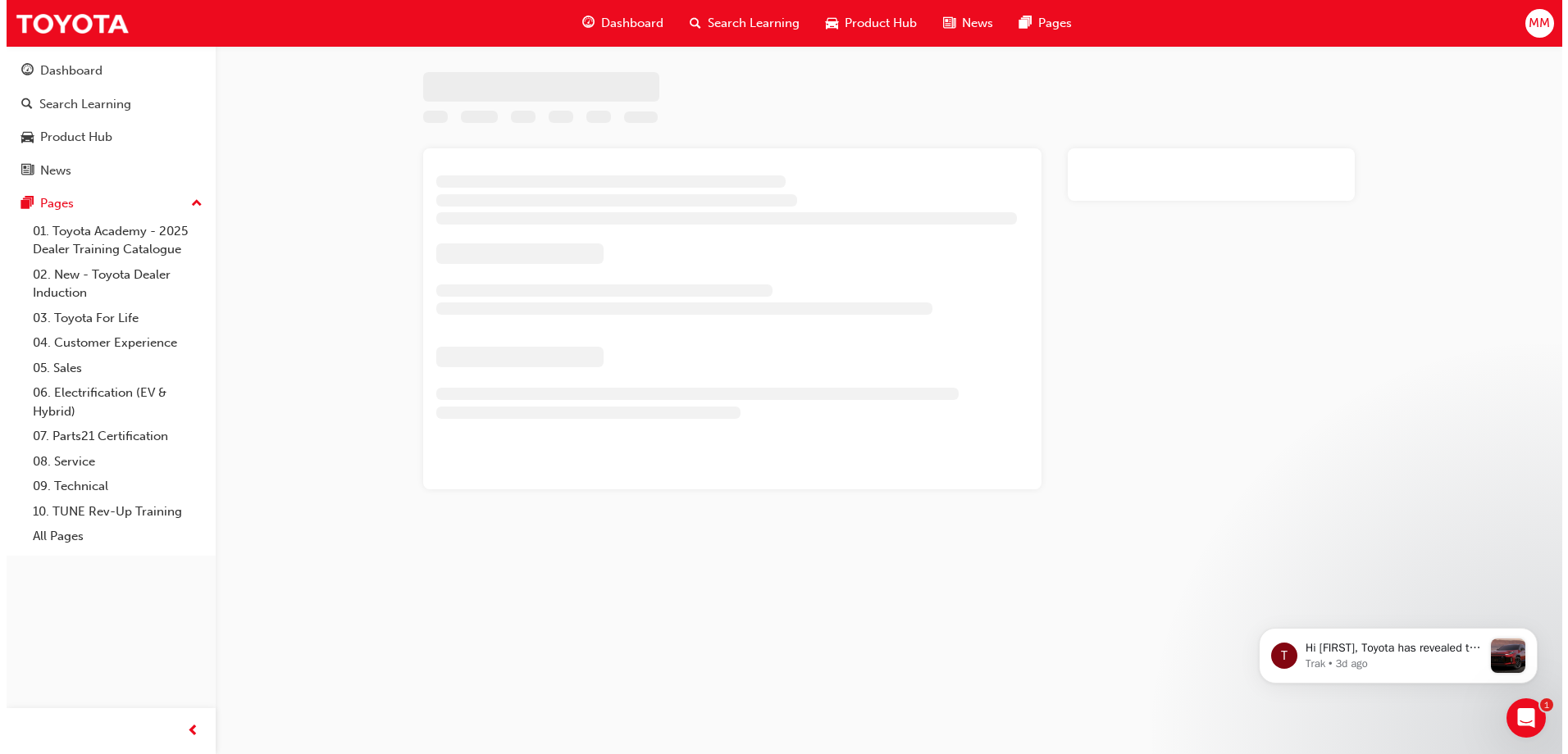 scroll, scrollTop: 0, scrollLeft: 0, axis: both 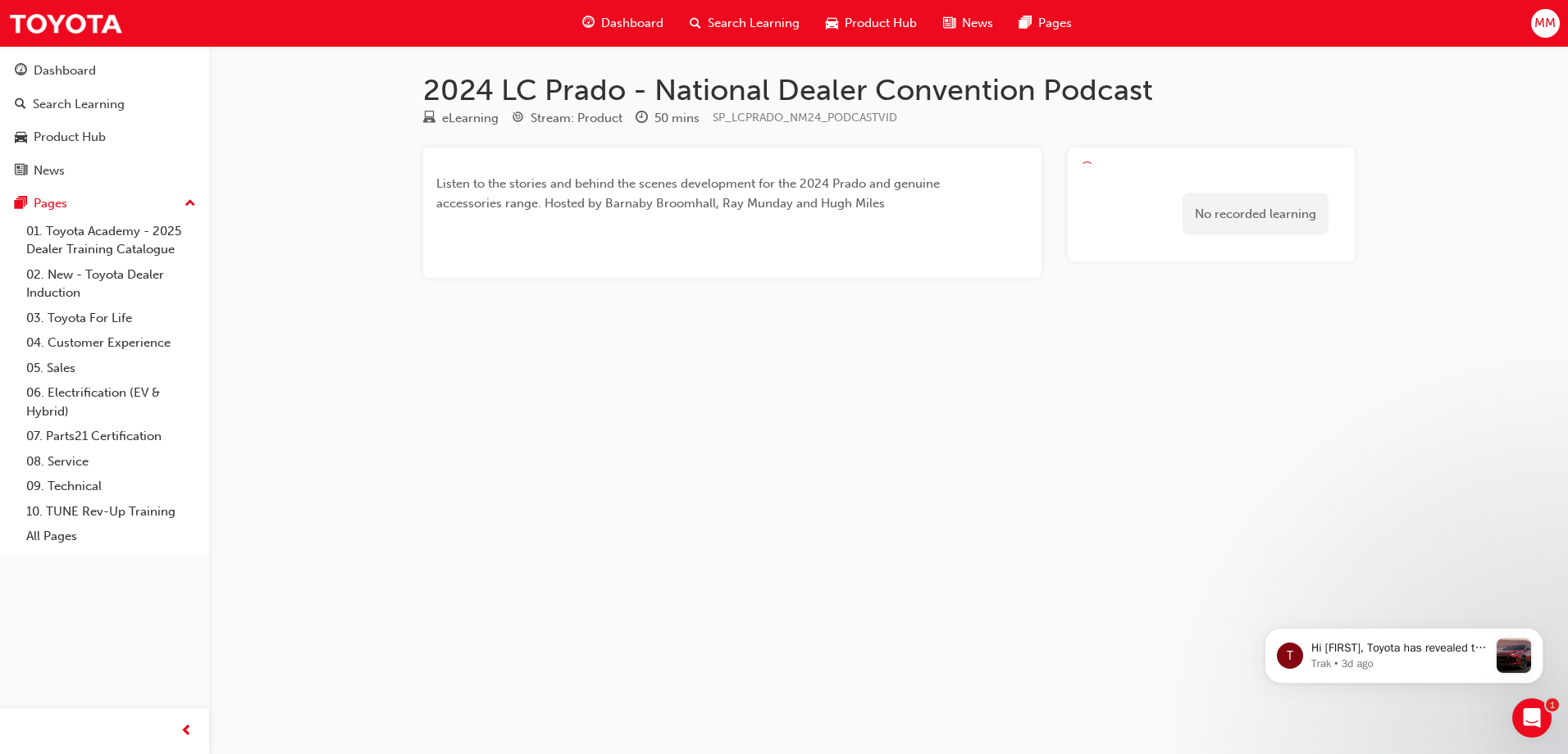 click at bounding box center [732, 245] 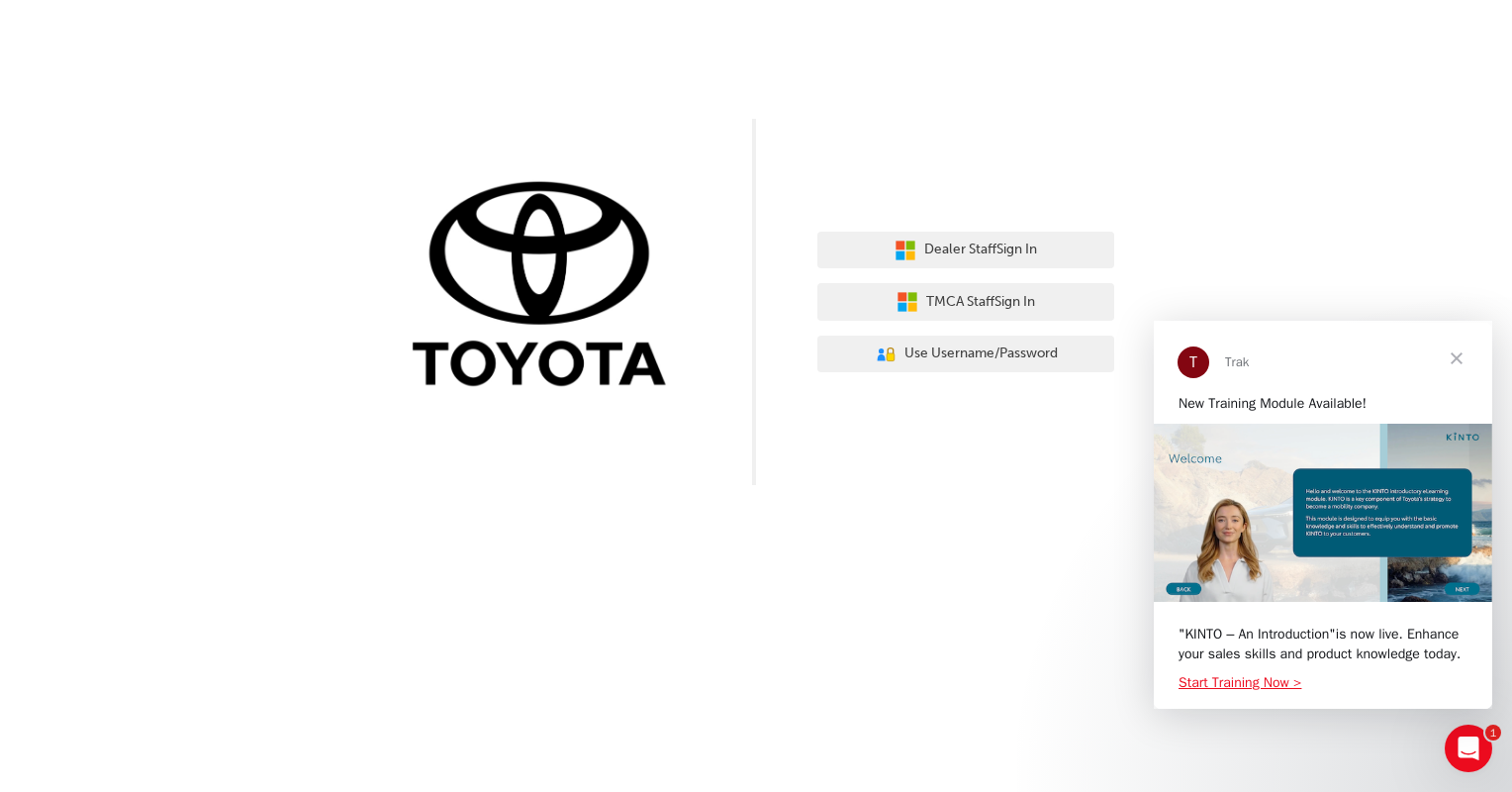 scroll, scrollTop: 0, scrollLeft: 0, axis: both 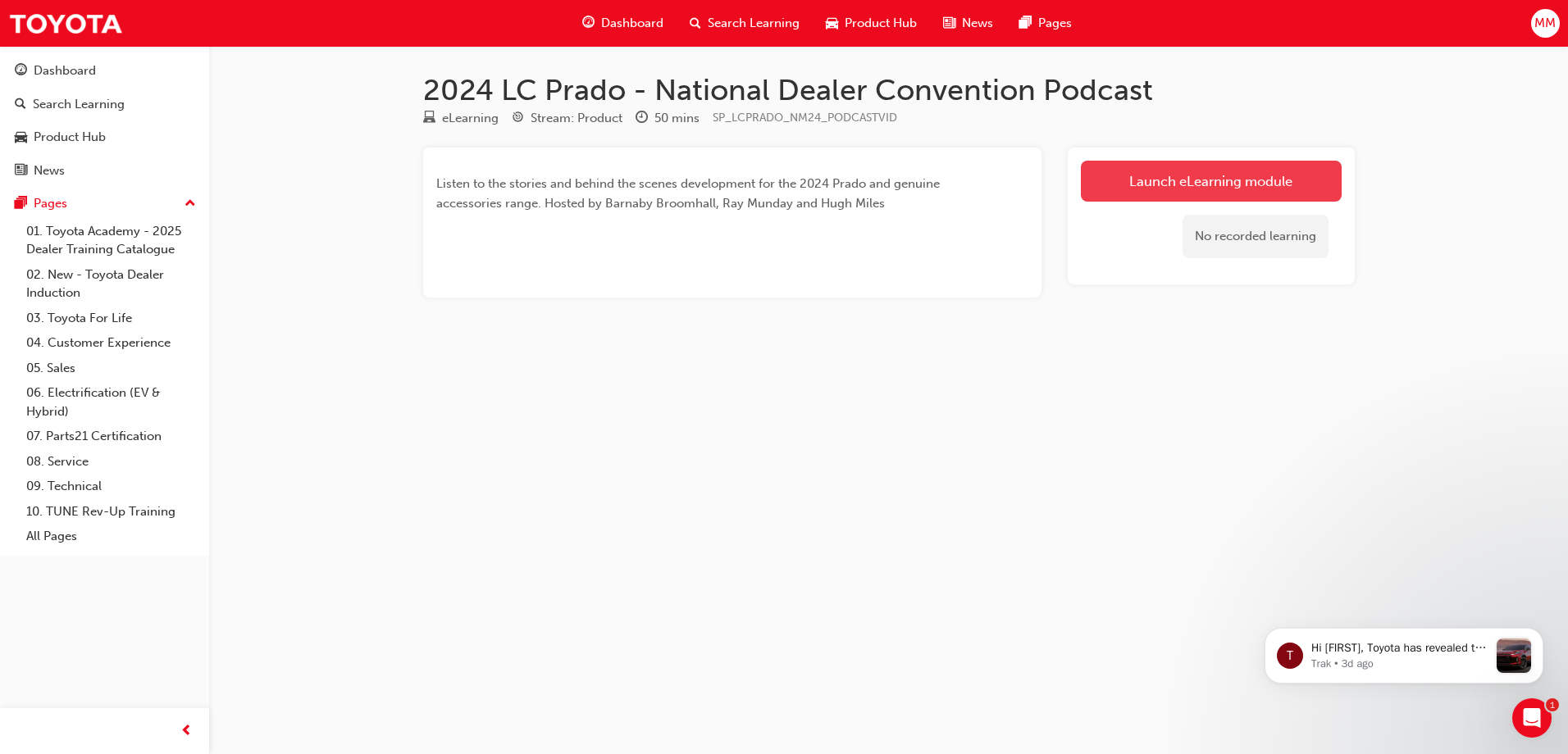 click on "Launch eLearning module" at bounding box center [1211, 181] 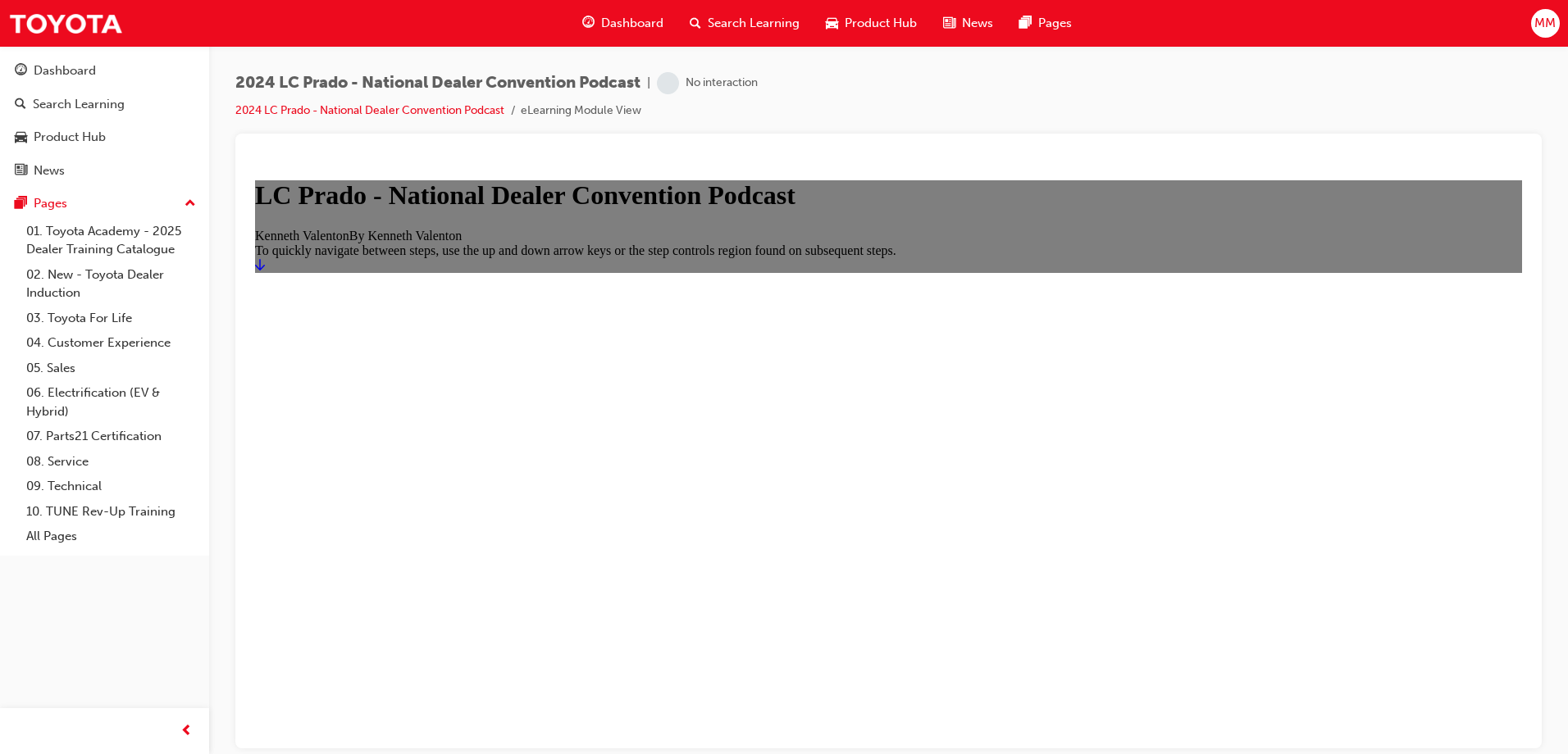 scroll, scrollTop: 0, scrollLeft: 0, axis: both 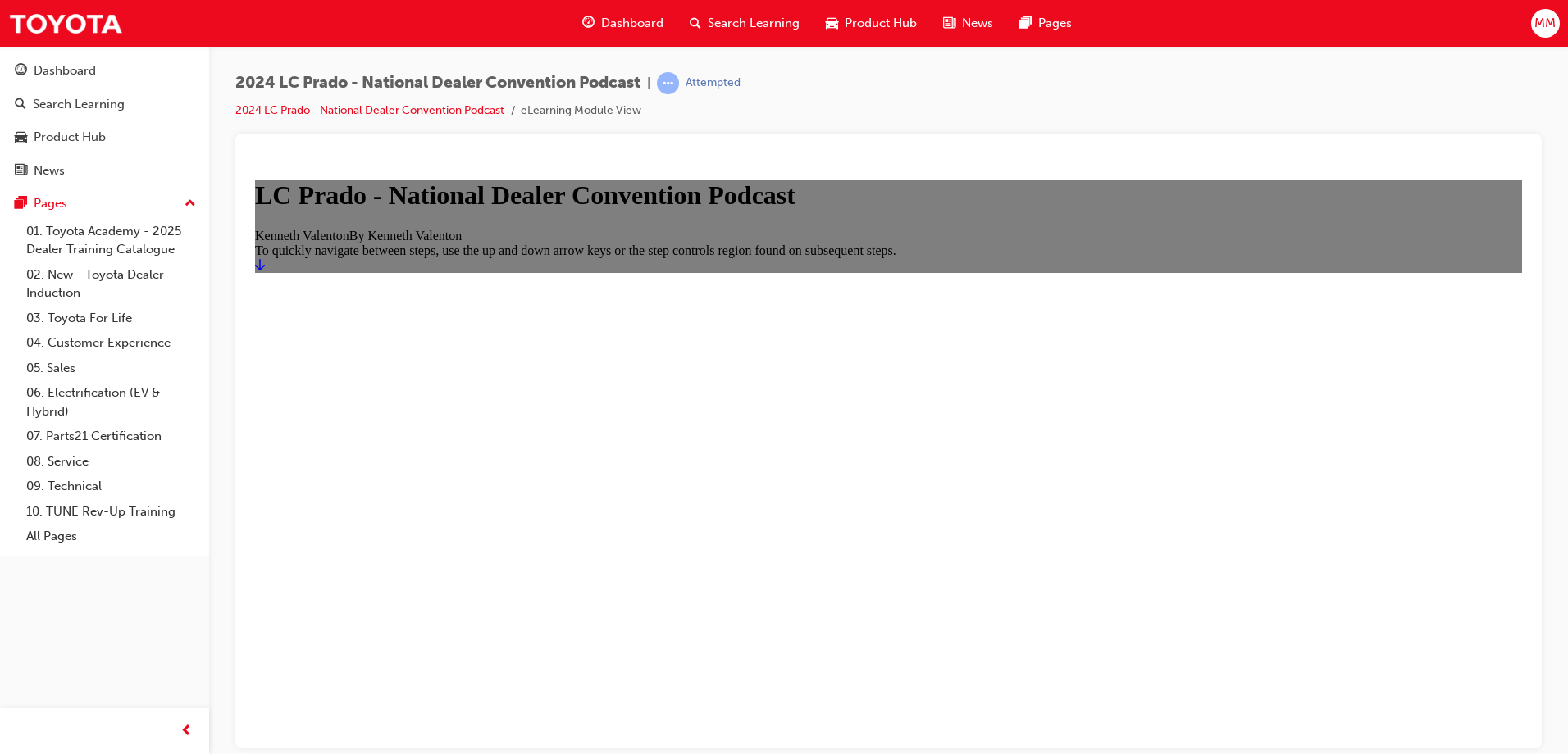 click at bounding box center [260, 264] 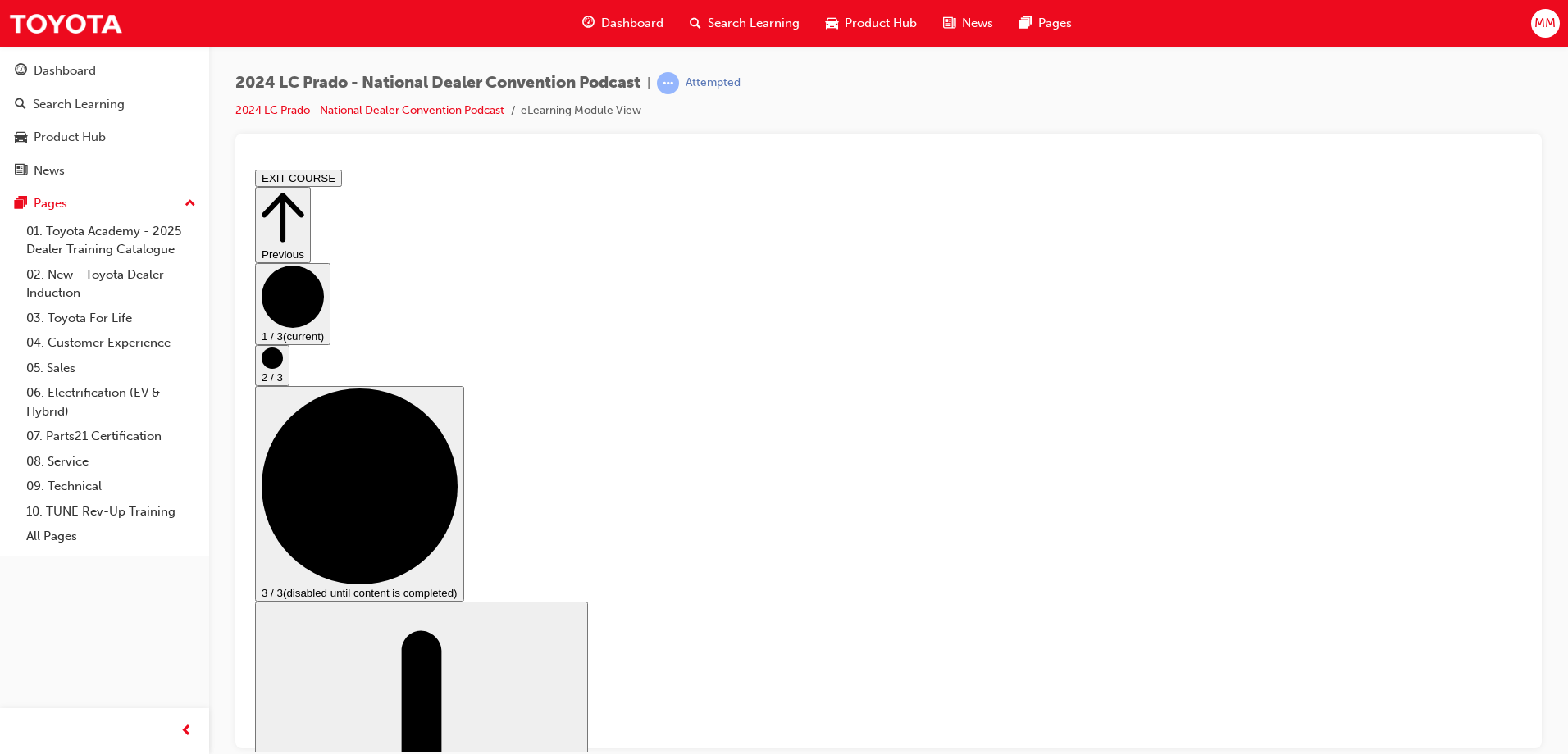 scroll, scrollTop: 0, scrollLeft: 0, axis: both 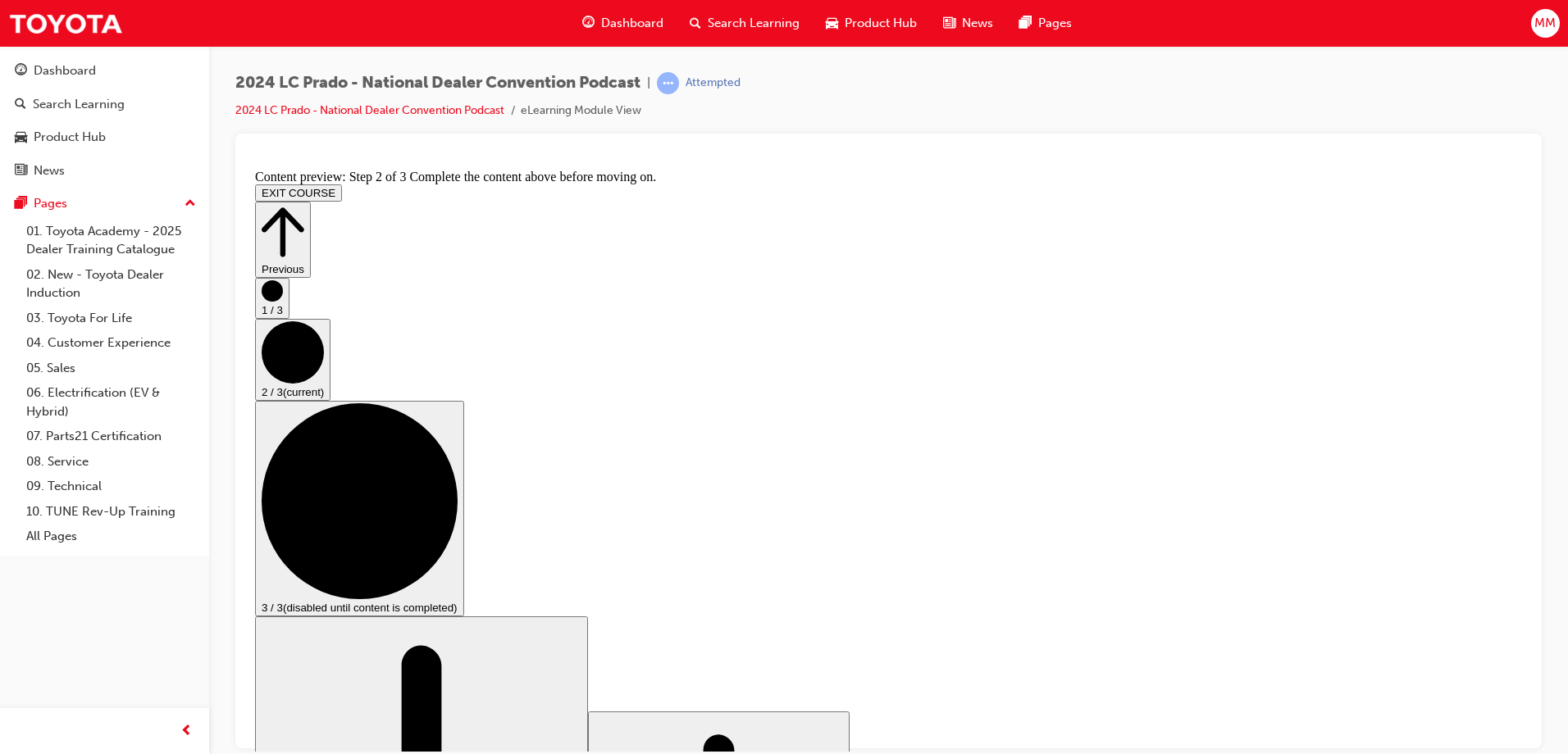 click on "CONTINUE" at bounding box center [289, 1356] 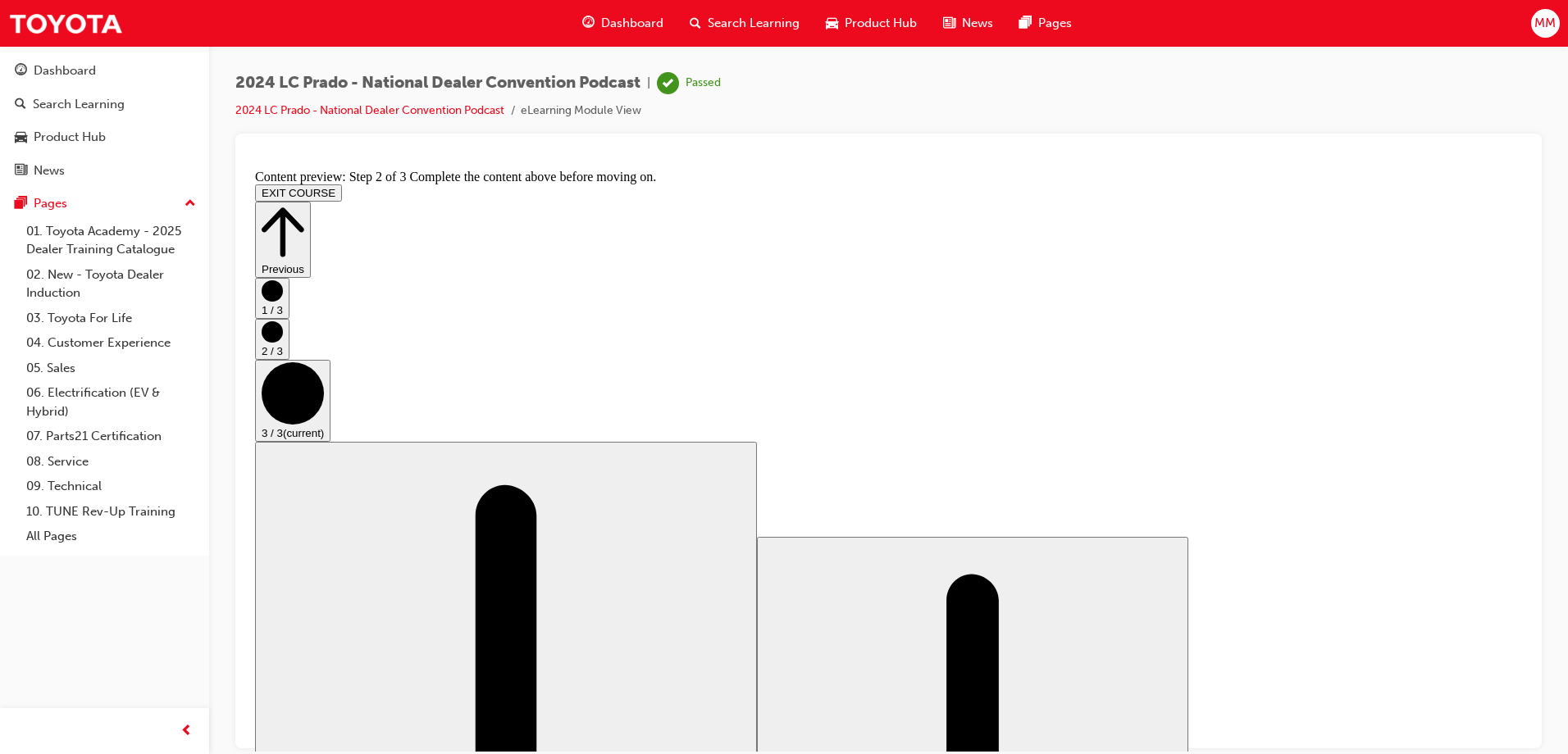 click 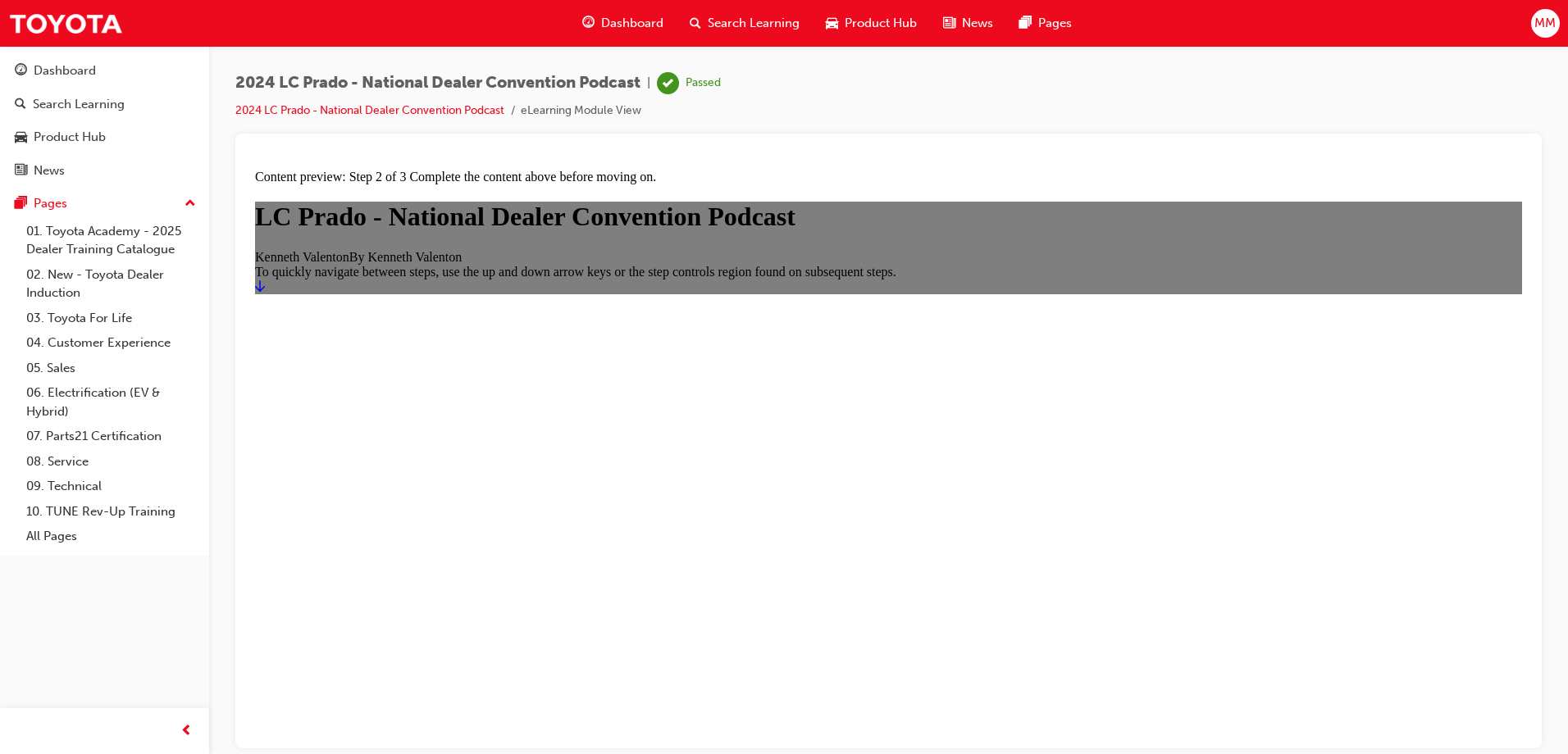 click at bounding box center [260, 285] 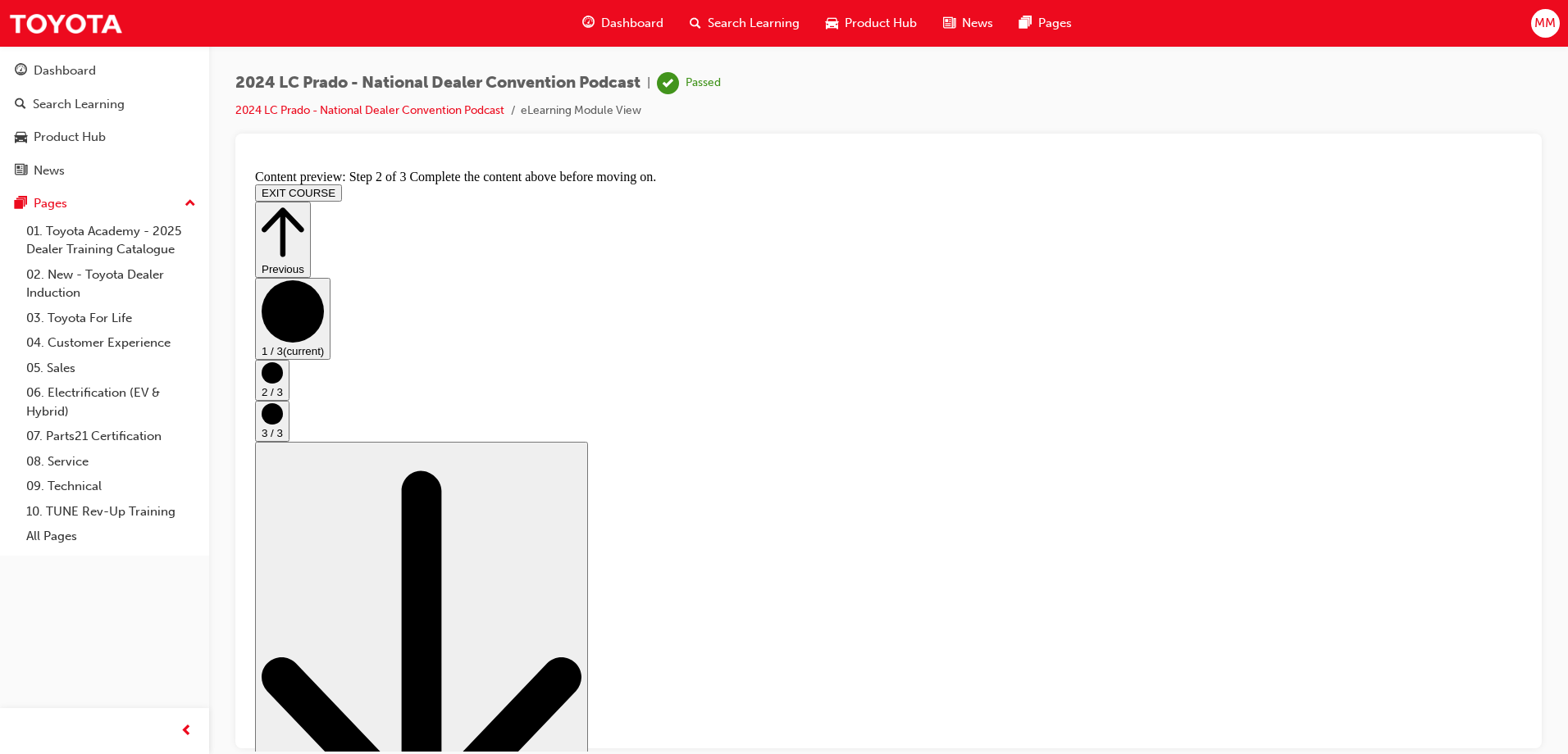 scroll, scrollTop: 0, scrollLeft: 0, axis: both 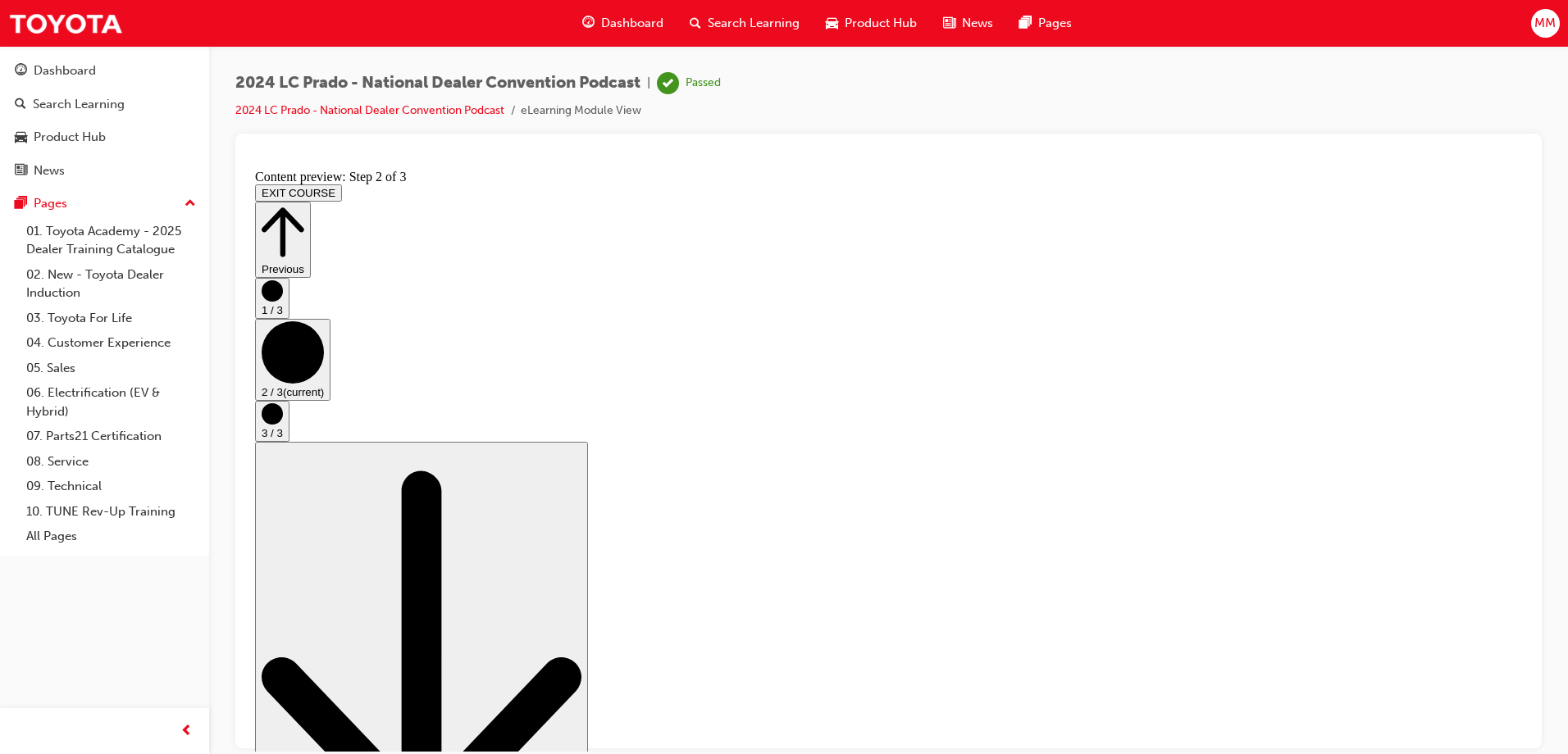 click 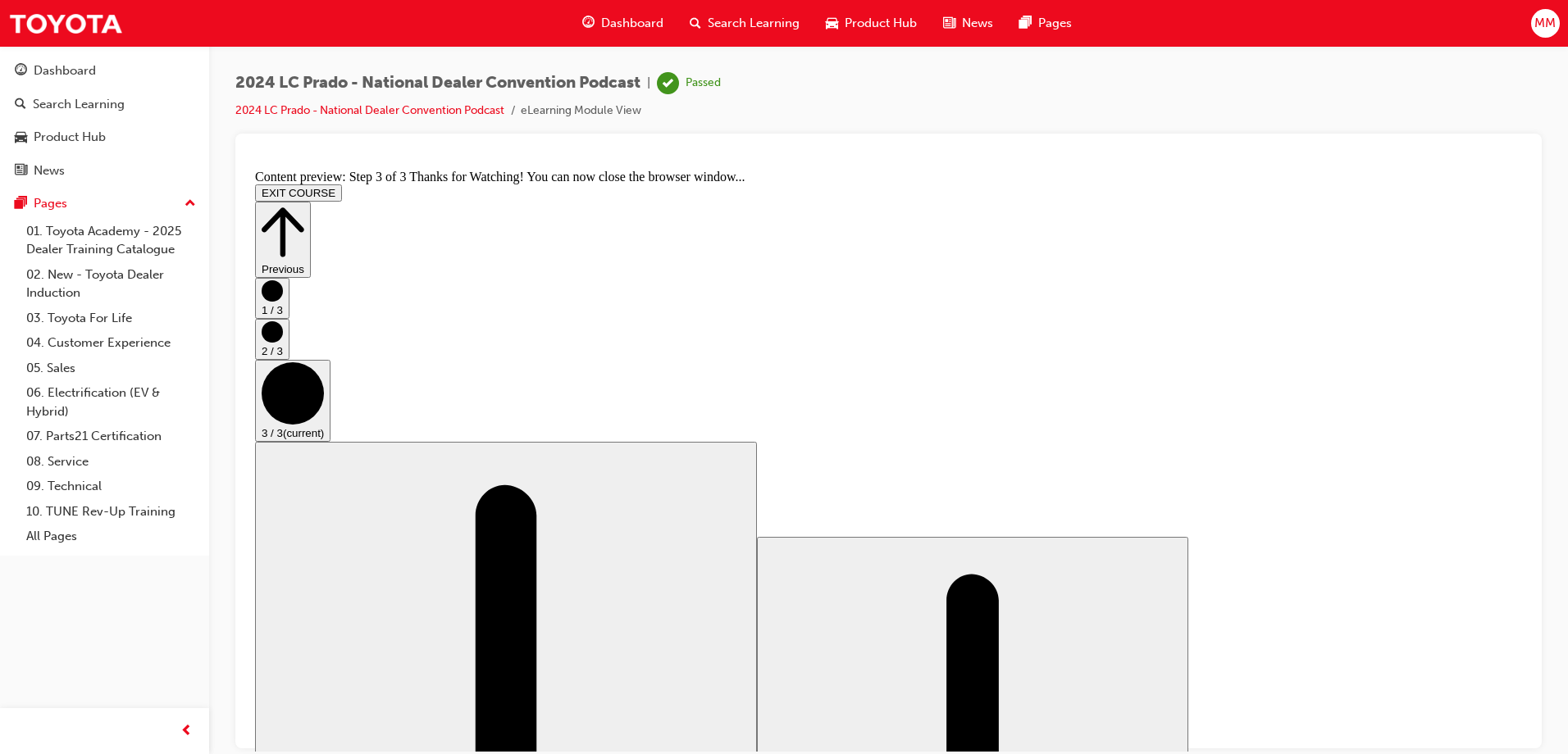 click on "Thanks for Watching! You can now close the browser window or go back to explore more learning resources." at bounding box center (888, 1211) 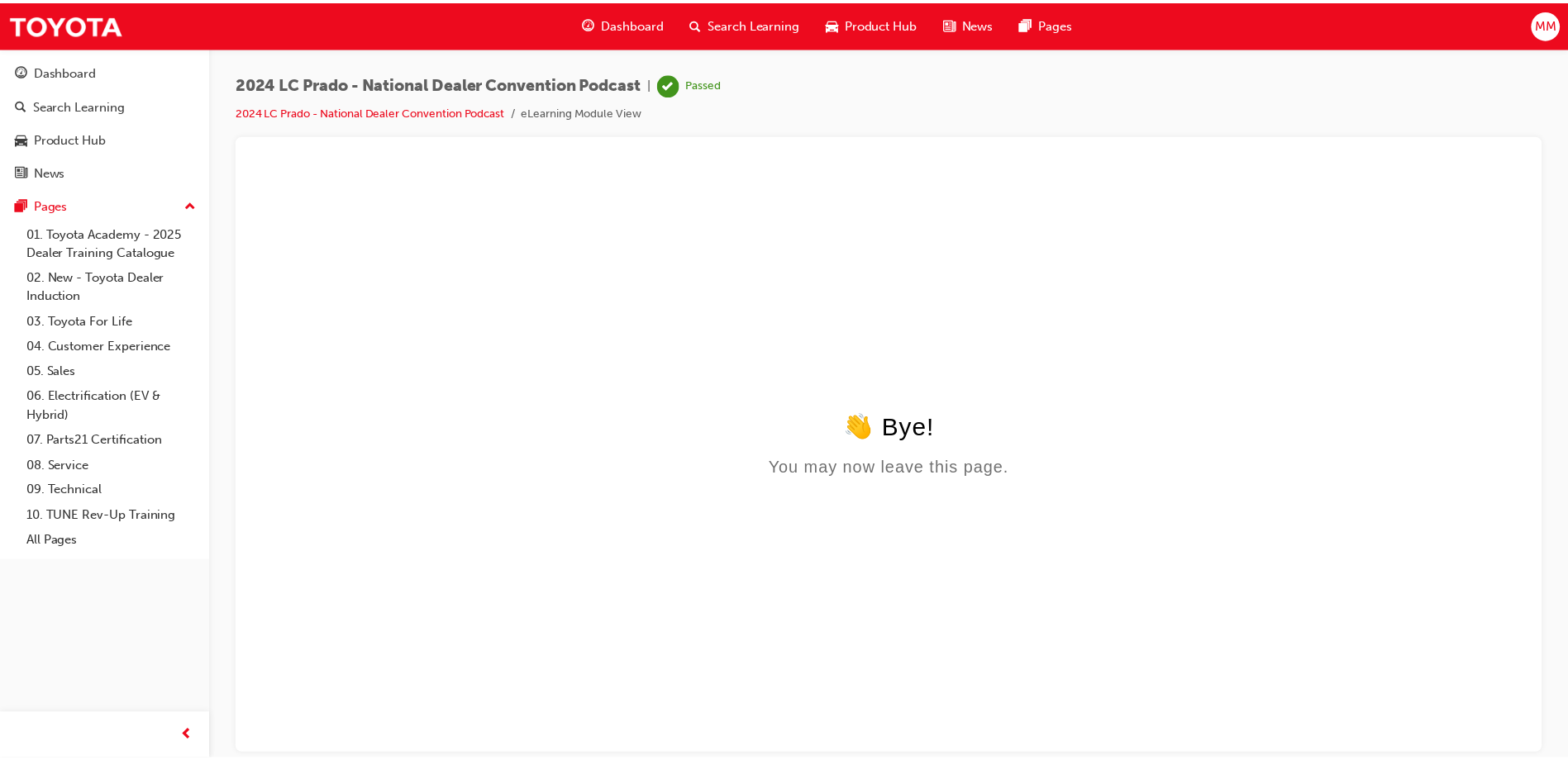 scroll, scrollTop: 0, scrollLeft: 0, axis: both 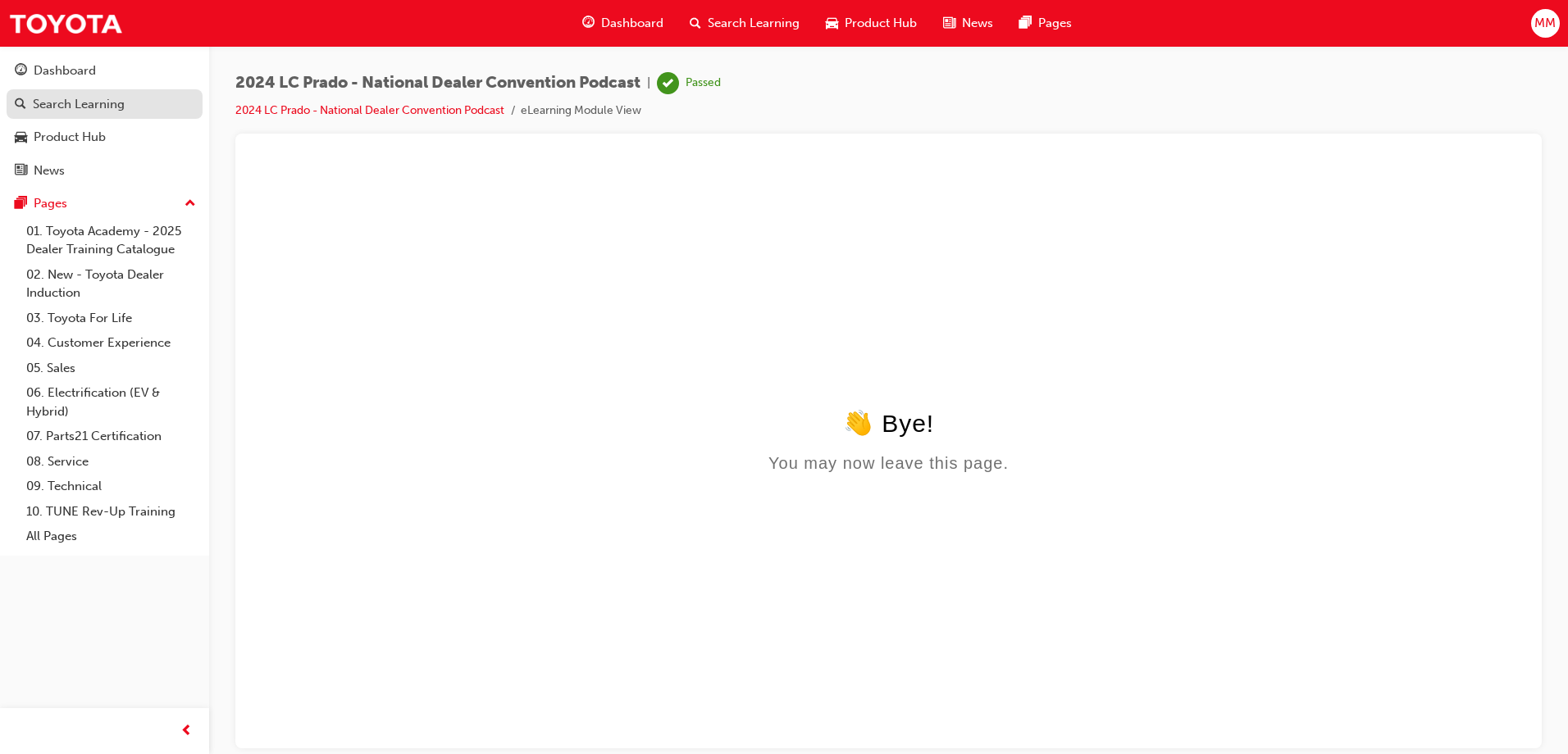 click on "Search Learning" at bounding box center [79, 104] 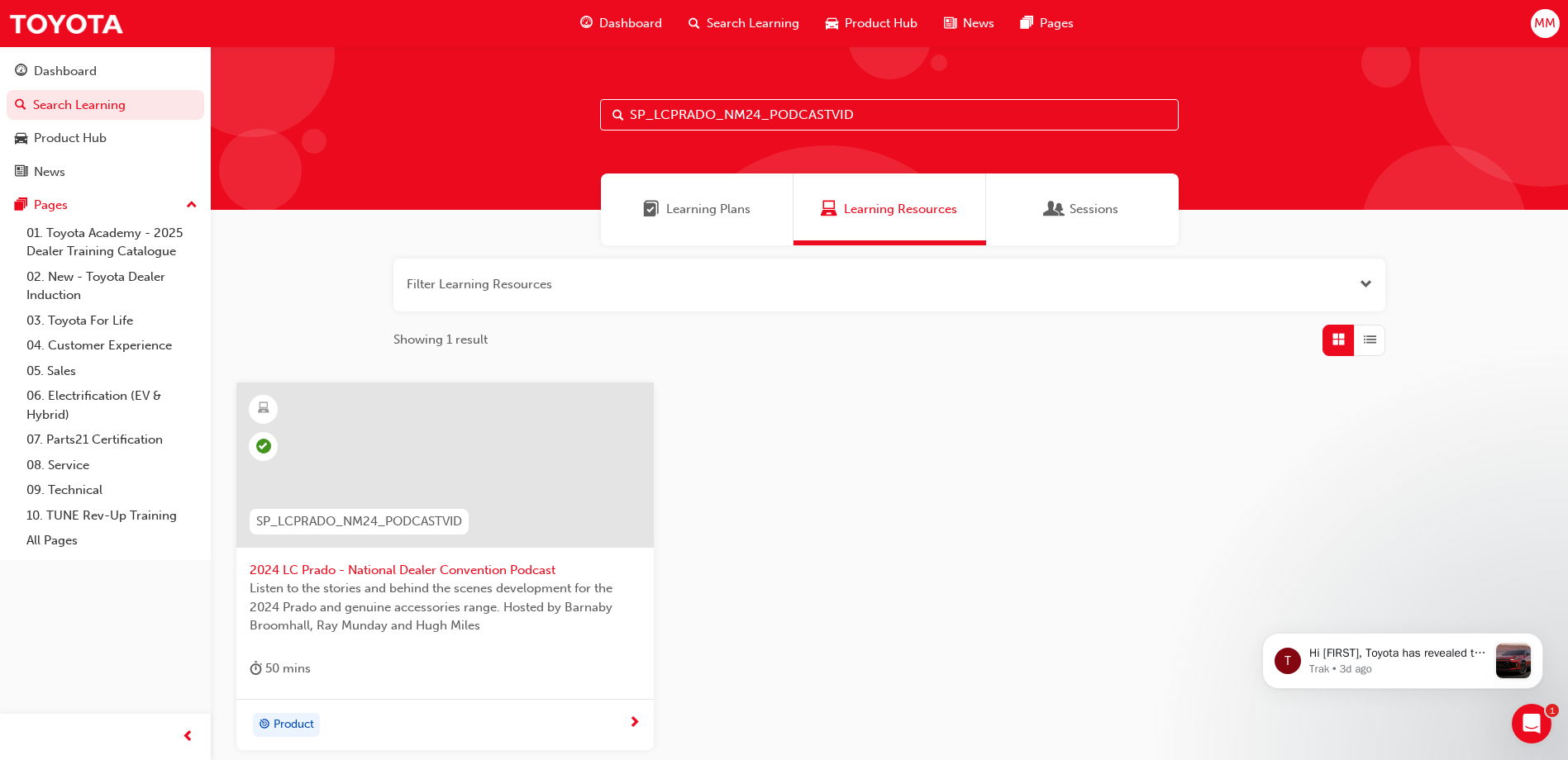 scroll, scrollTop: 150, scrollLeft: 0, axis: vertical 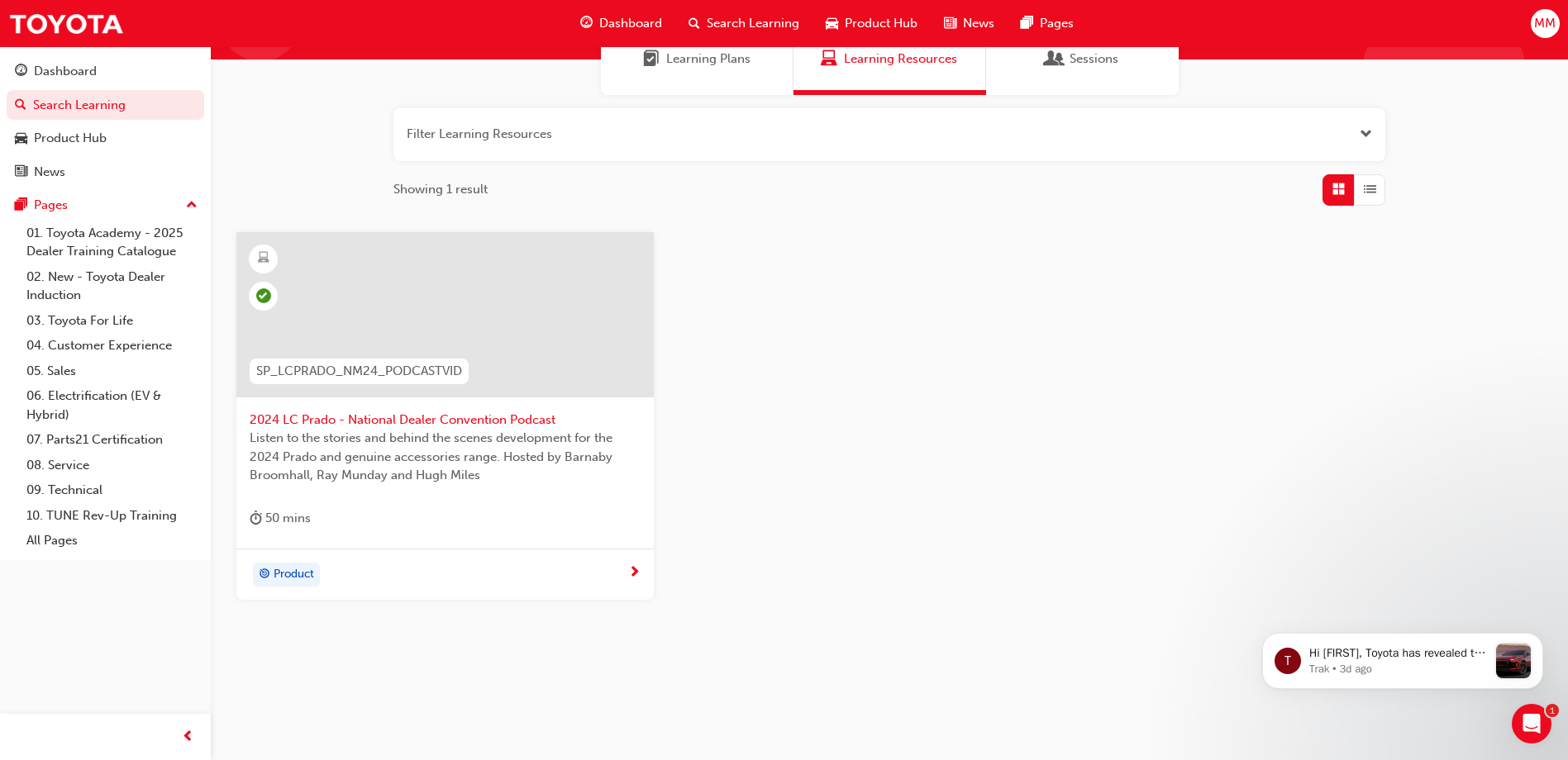 click on "Product" at bounding box center (439, 575) 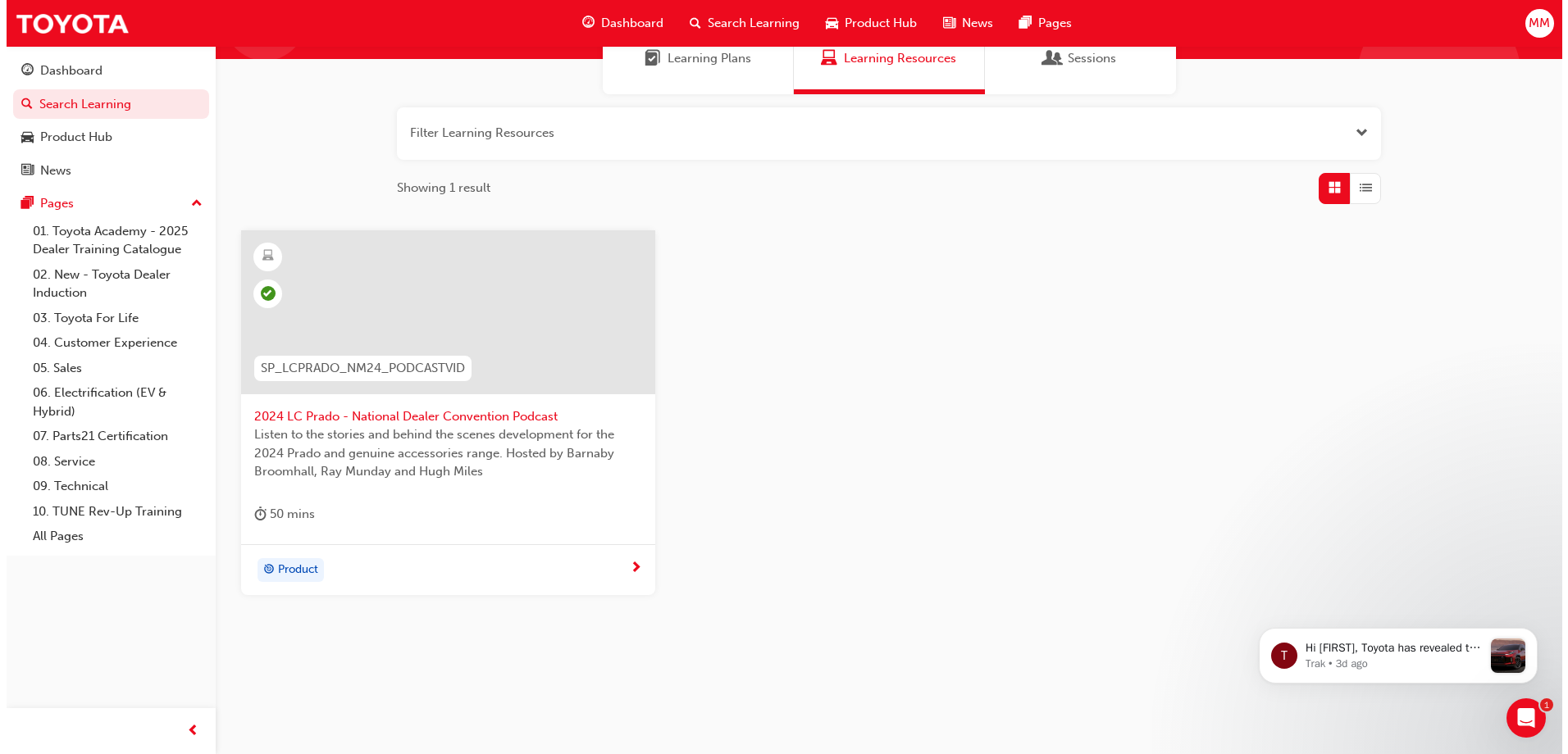 scroll, scrollTop: 0, scrollLeft: 0, axis: both 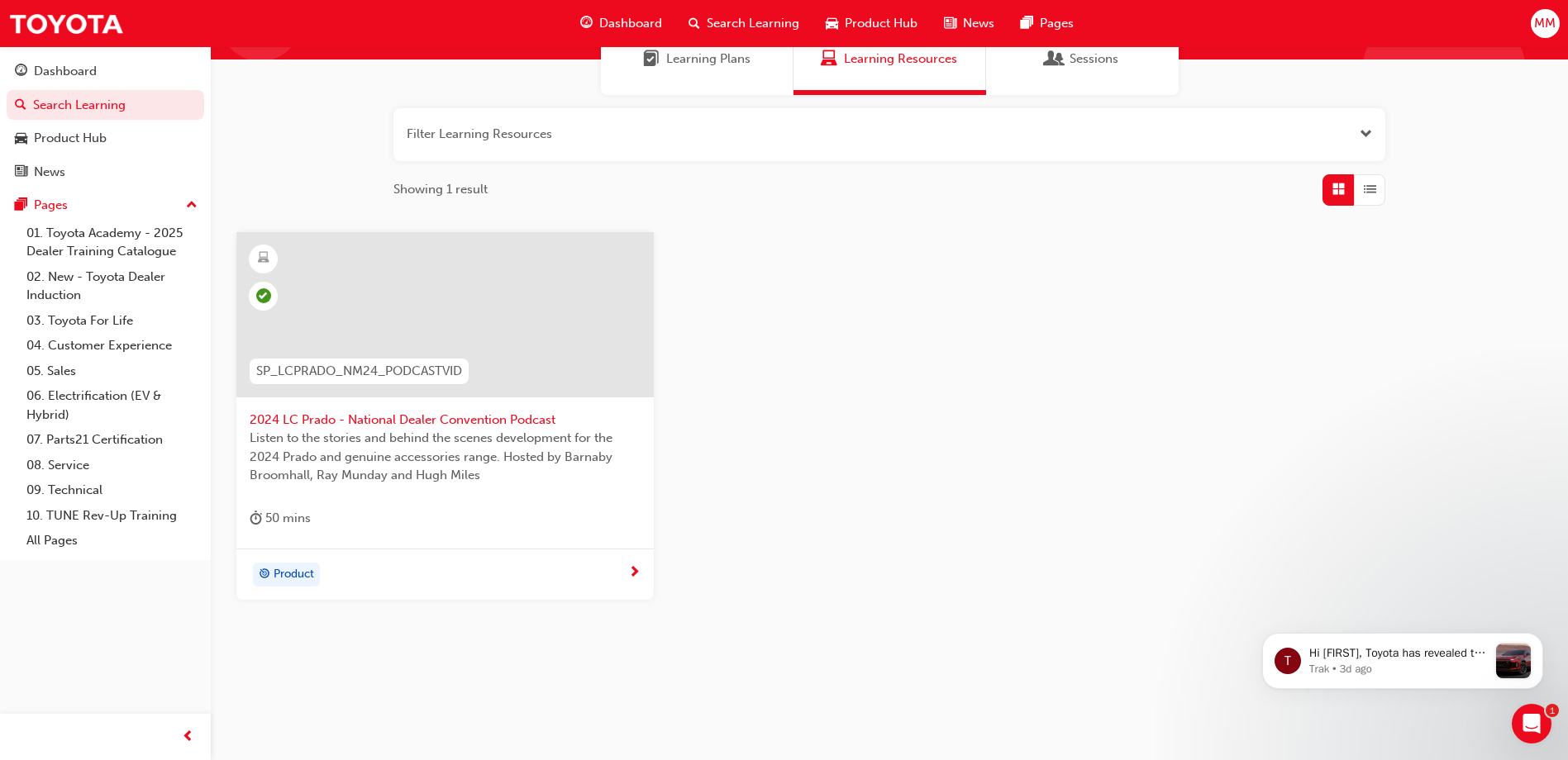 click on "2024 LC Prado - National Dealer Convention Podcast Listen to the stories and behind the scenes development for the 2024 Prado and genuine accessories range. Hosted by Barnaby Broomhall, Ray Munday and Hugh Miles   50 mins" at bounding box center (445, 390) 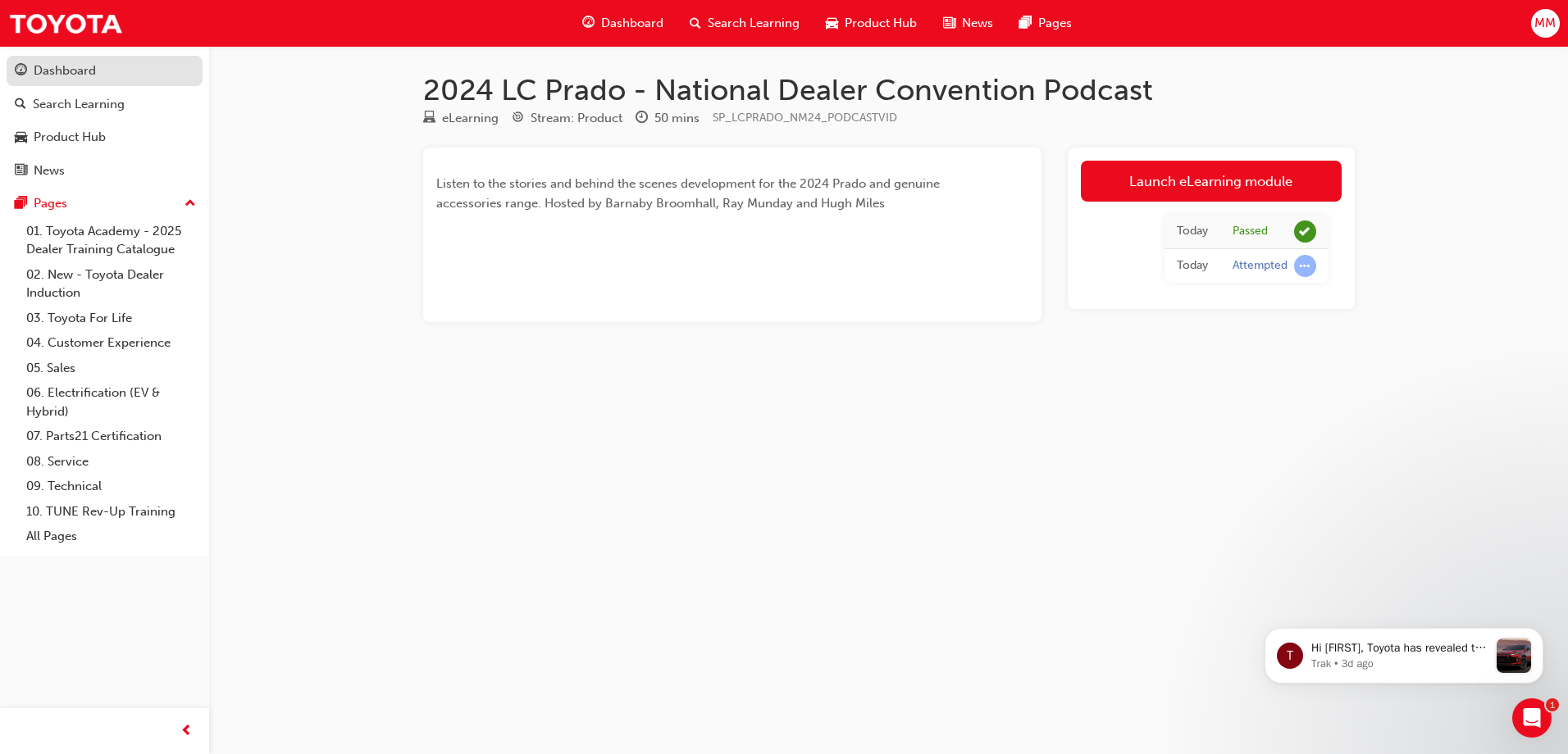 click on "Dashboard" at bounding box center (104, 70) 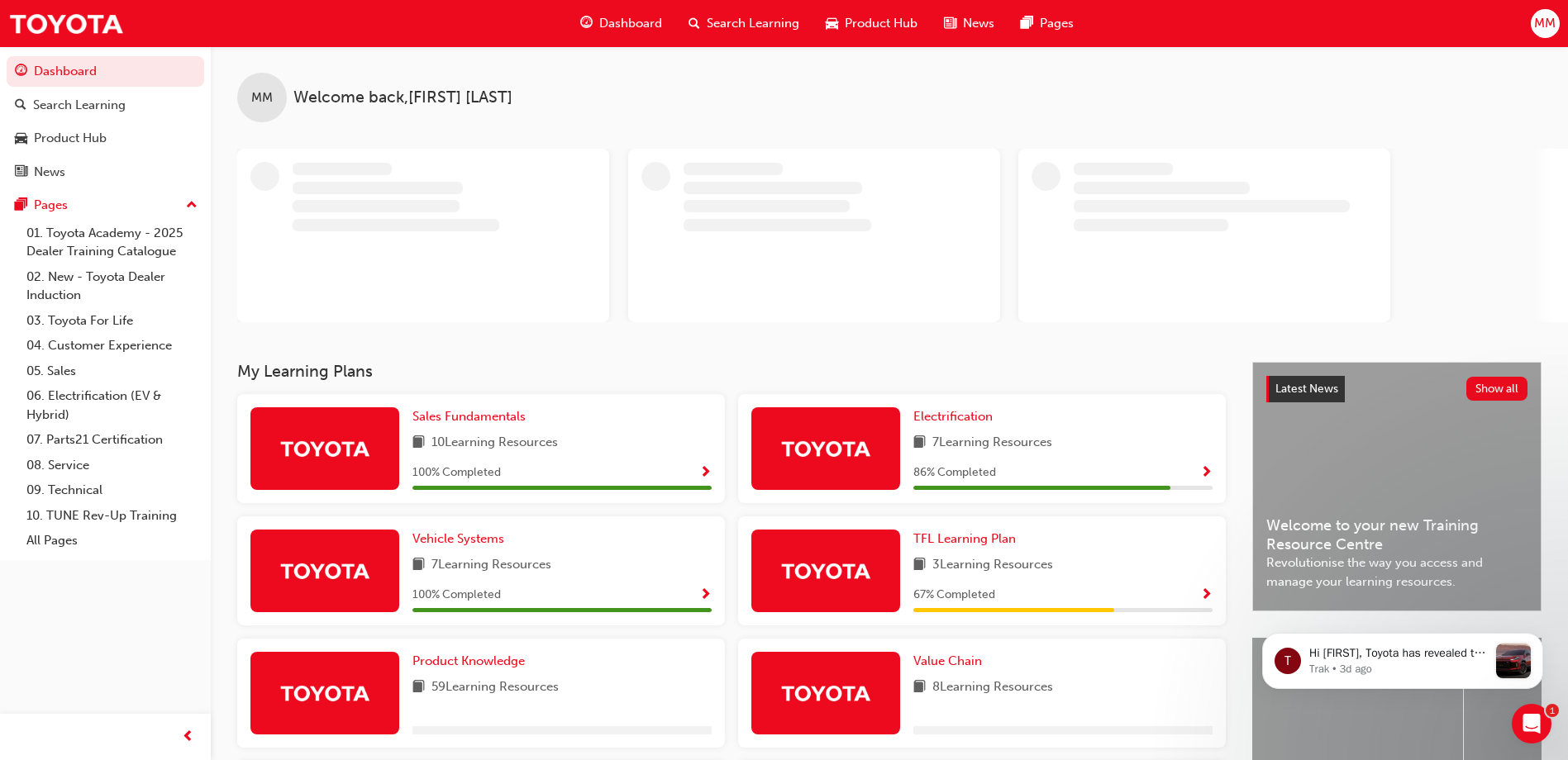 click on "Search Learning" at bounding box center [744, 23] 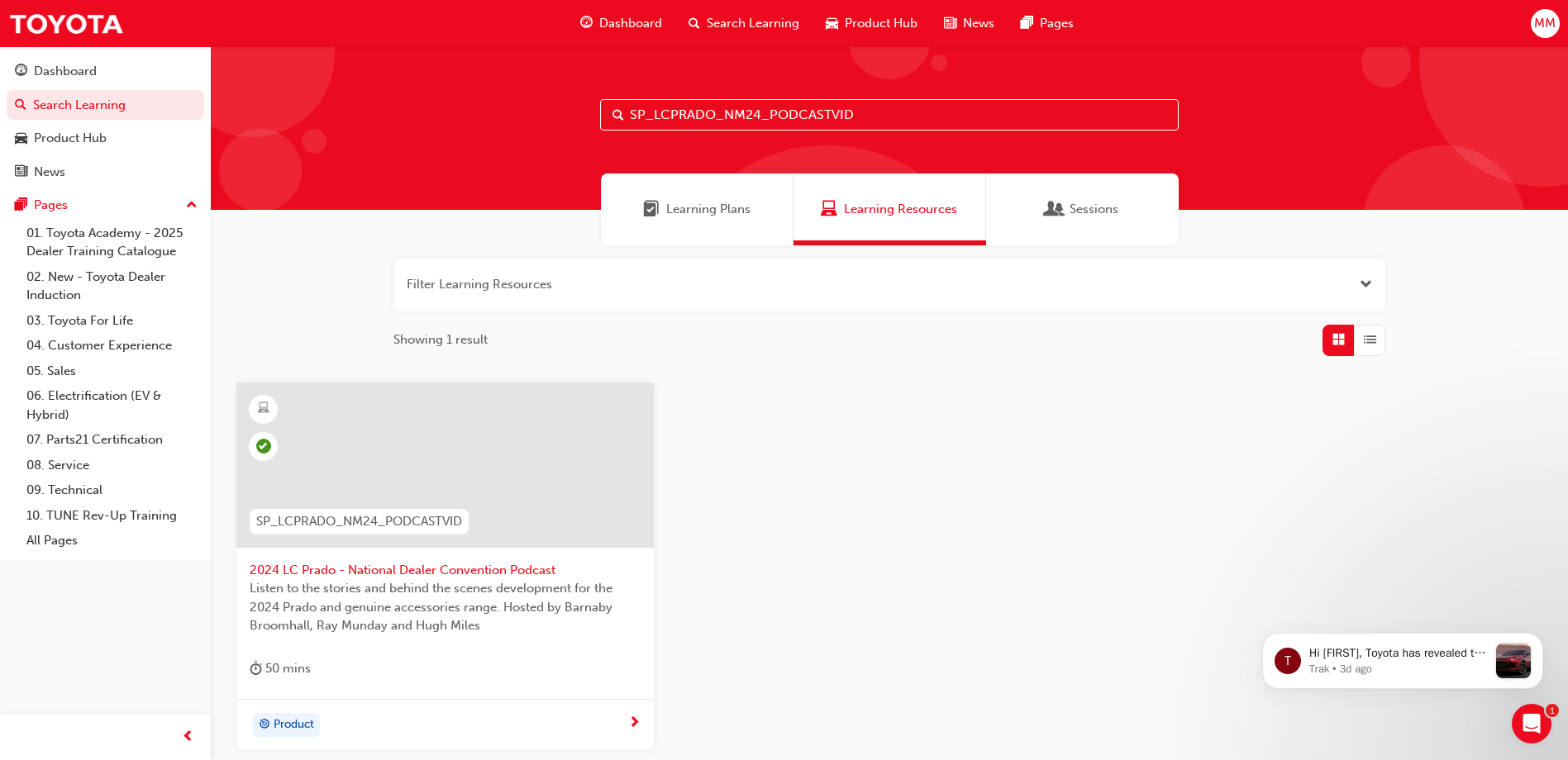 drag, startPoint x: 938, startPoint y: 116, endPoint x: 628, endPoint y: 160, distance: 313.10701 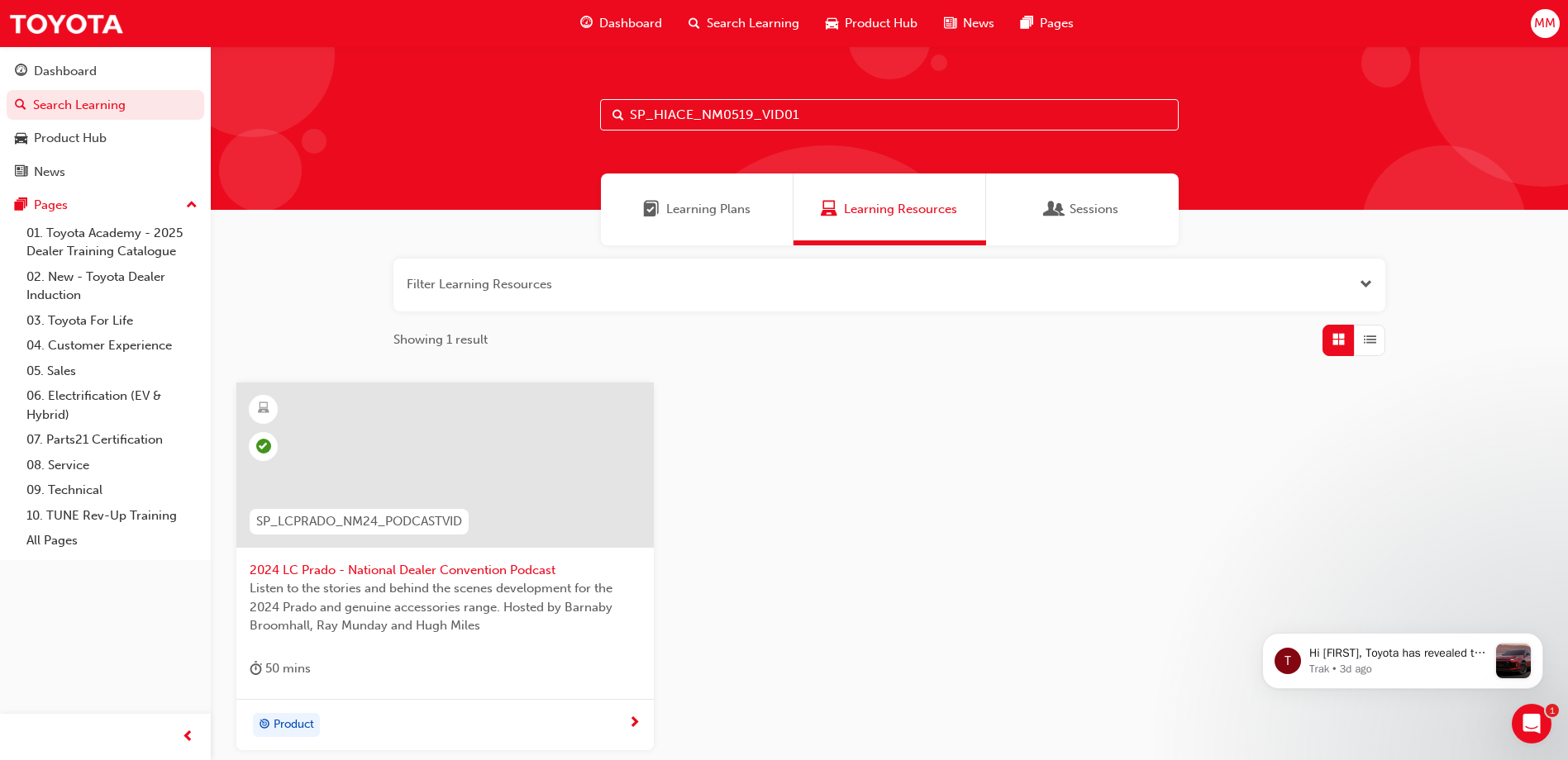 type on "SP_HIACE_NM0519_VID01" 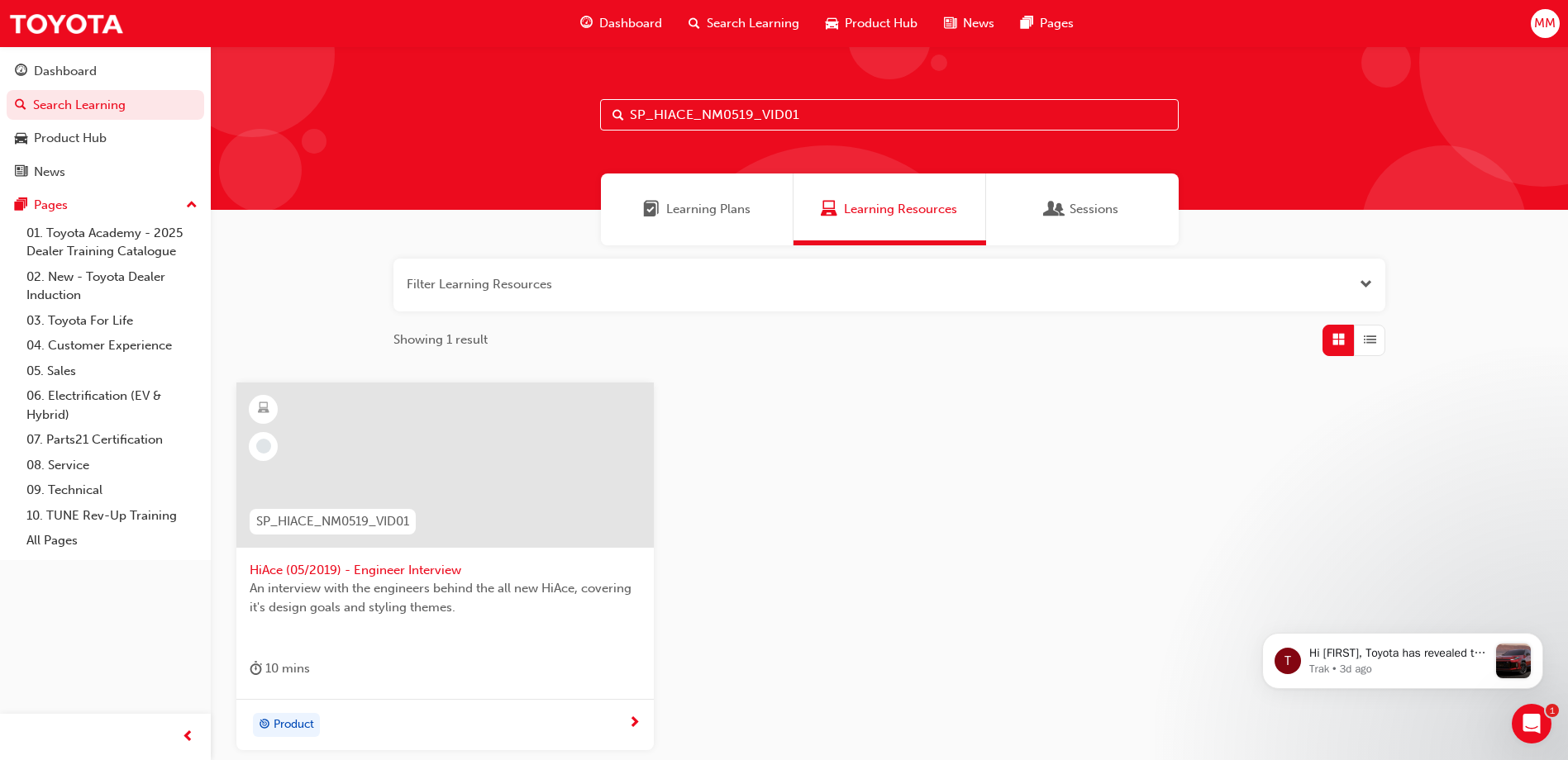 scroll, scrollTop: 150, scrollLeft: 0, axis: vertical 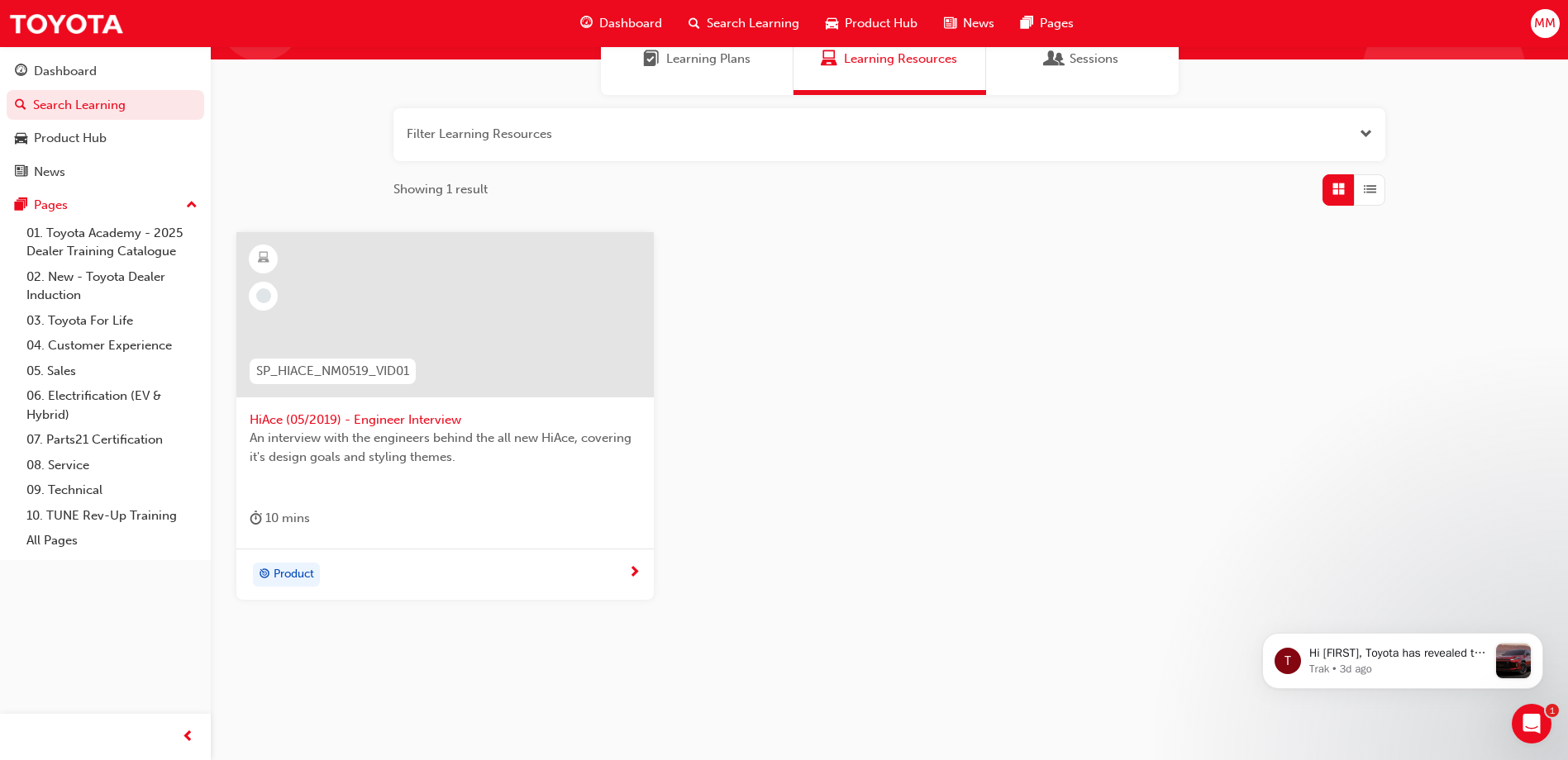 click on "Product" at bounding box center (439, 575) 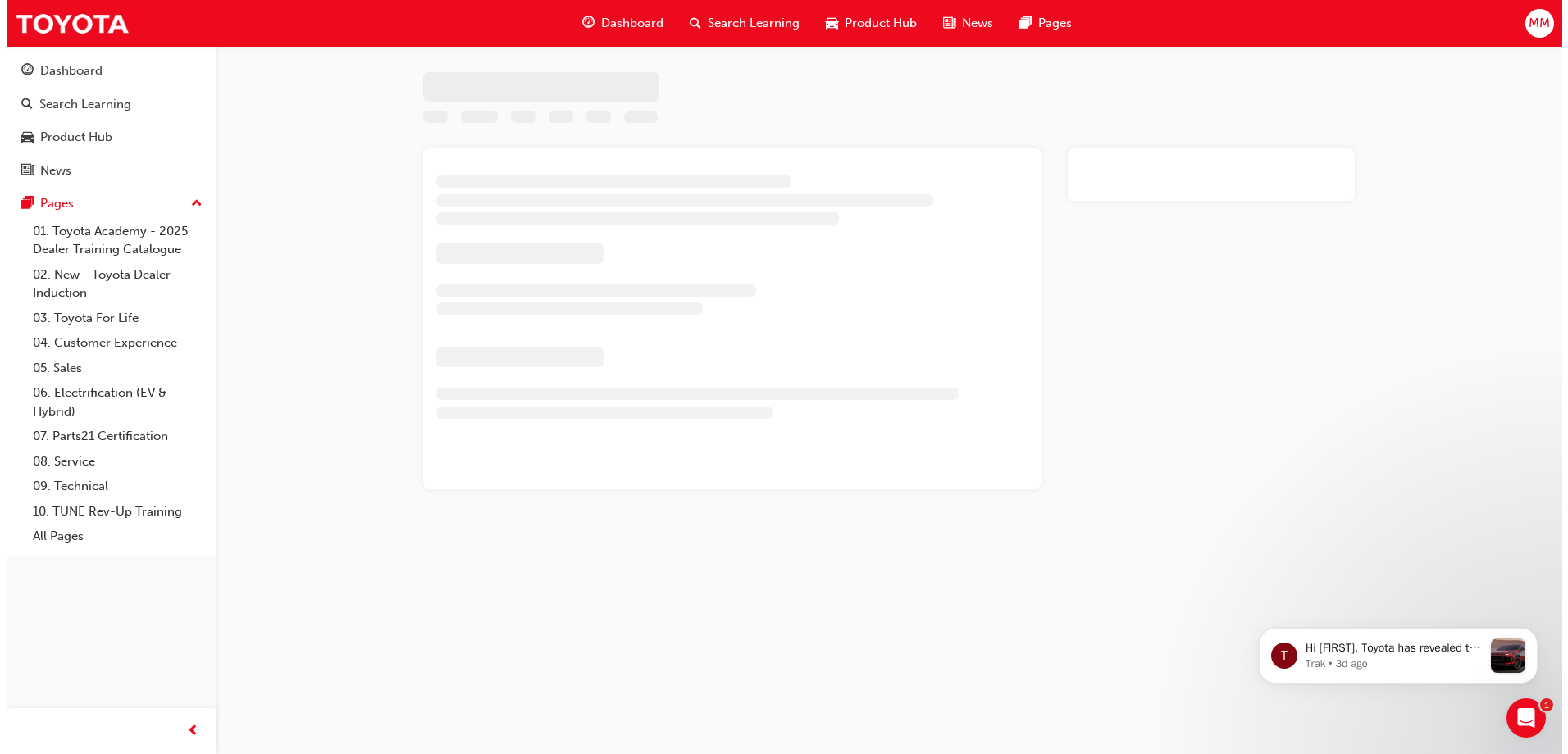 scroll, scrollTop: 0, scrollLeft: 0, axis: both 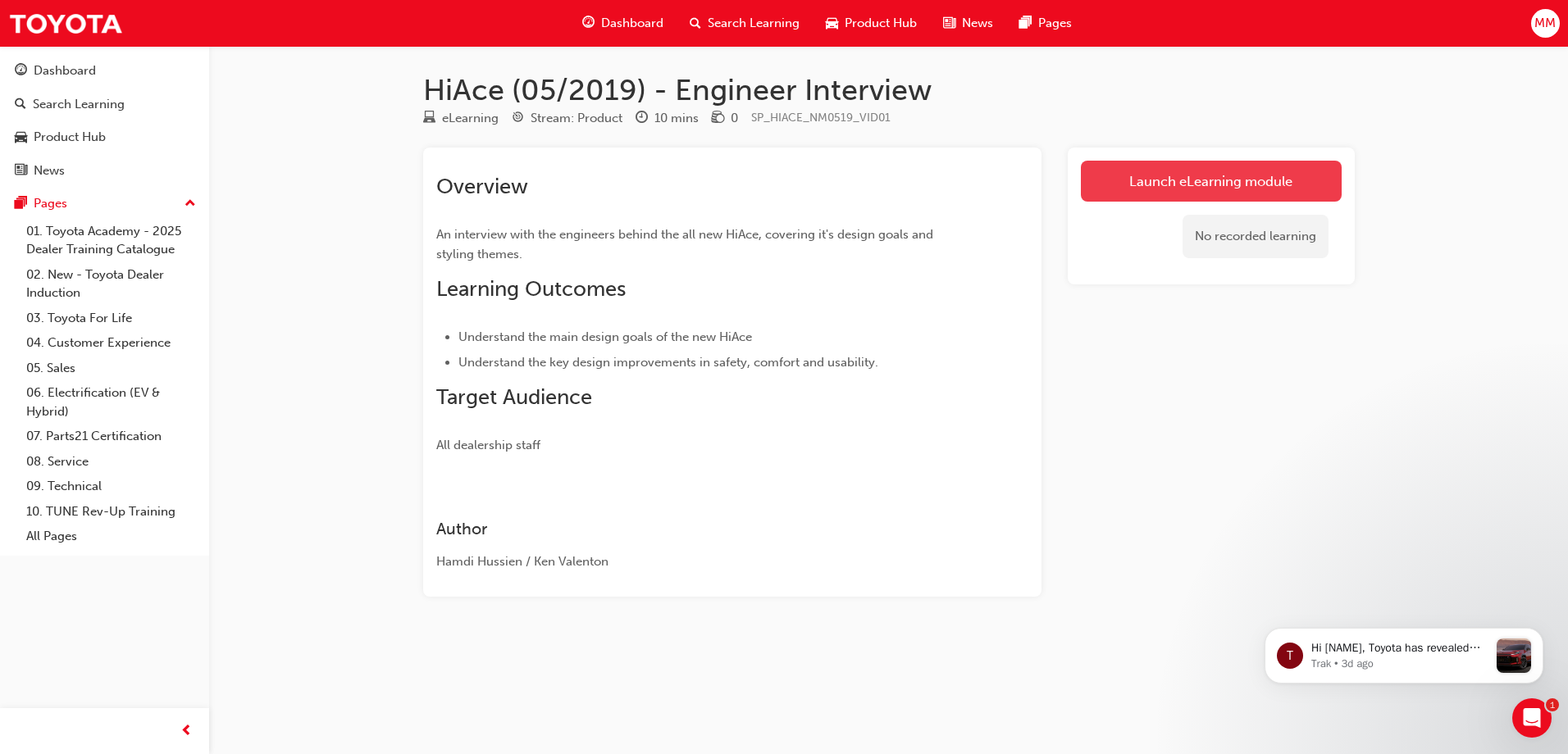 click on "Launch eLearning module" at bounding box center (1211, 181) 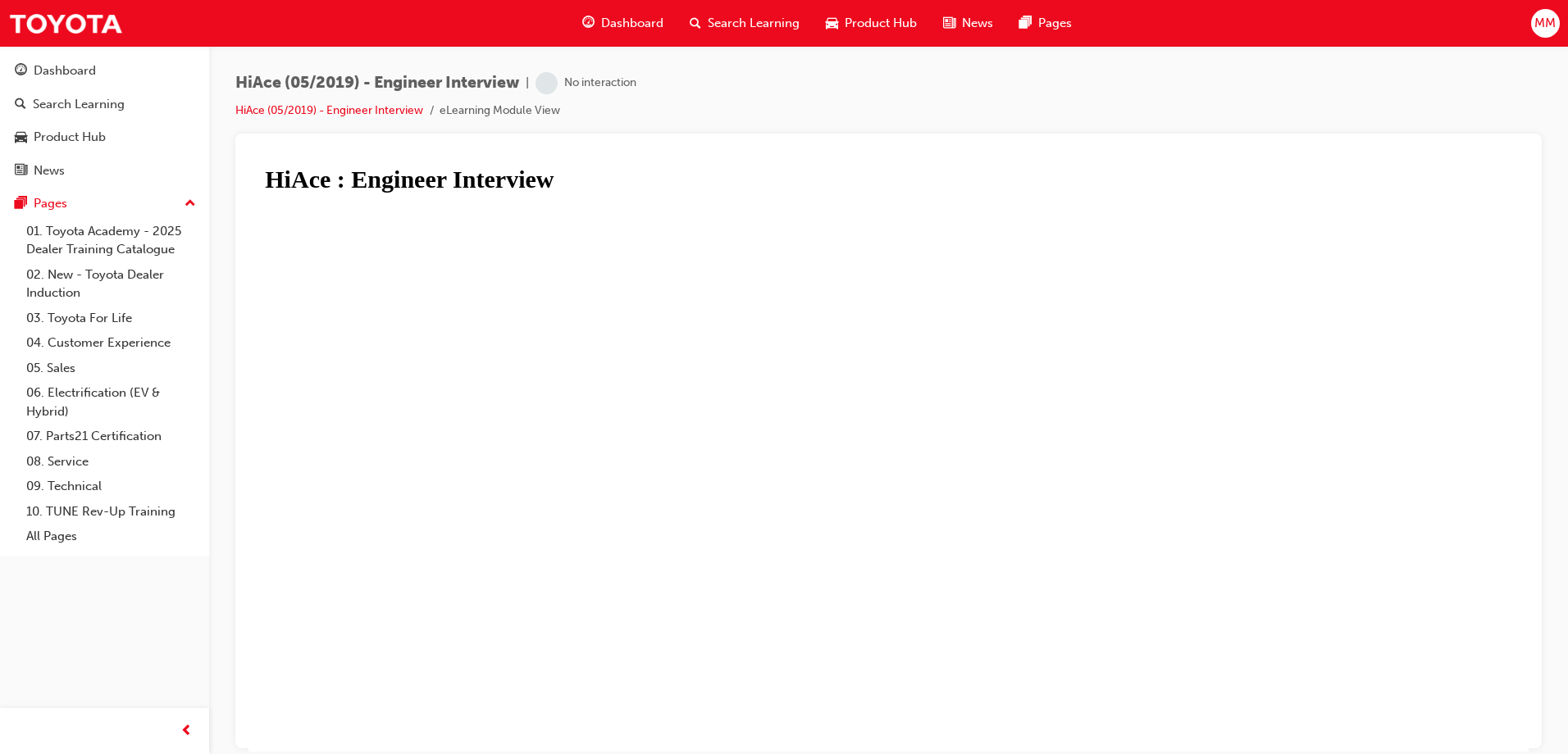 scroll, scrollTop: 0, scrollLeft: 0, axis: both 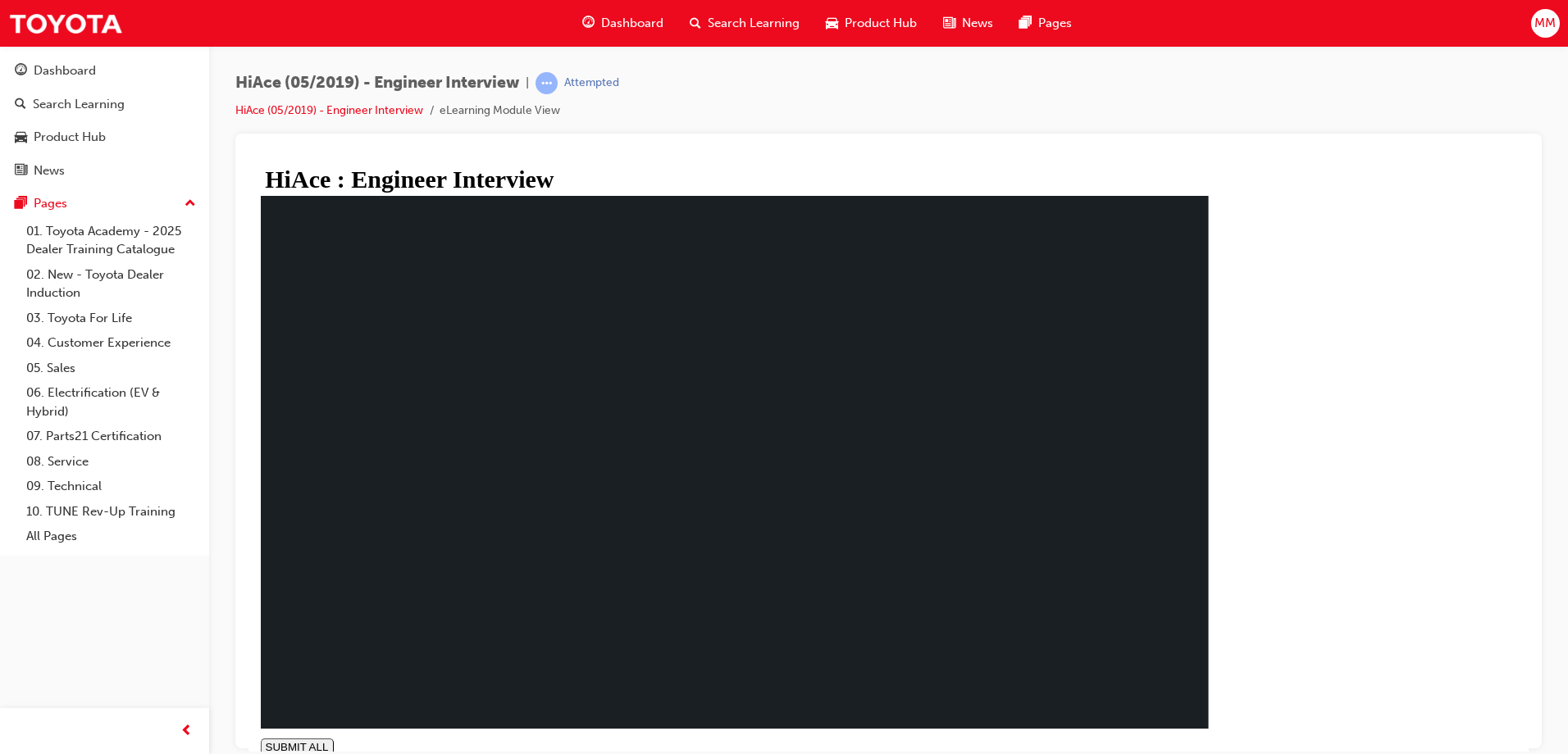 click on "NEXT" at bounding box center (334, 782) 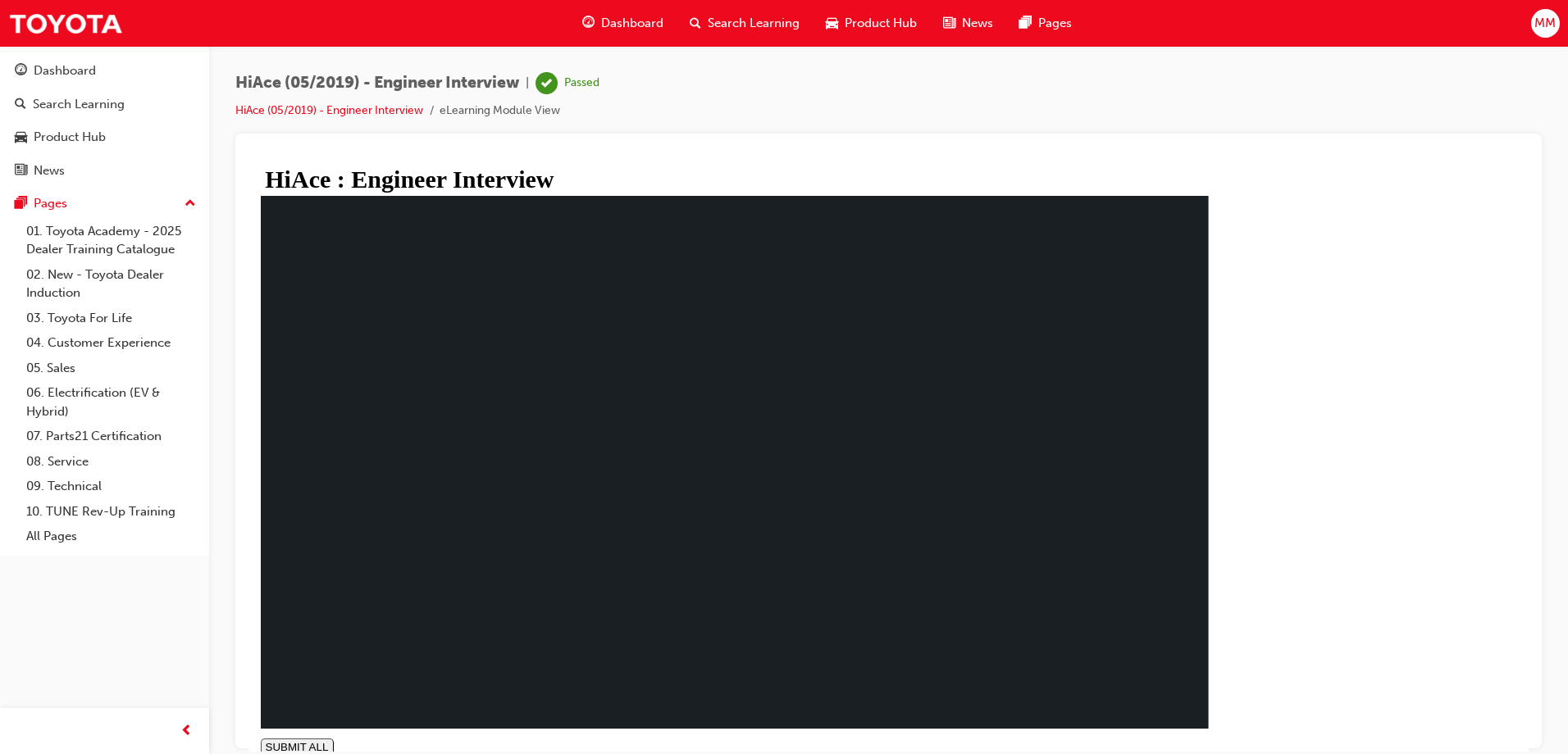 click on "NEXT" at bounding box center [334, 782] 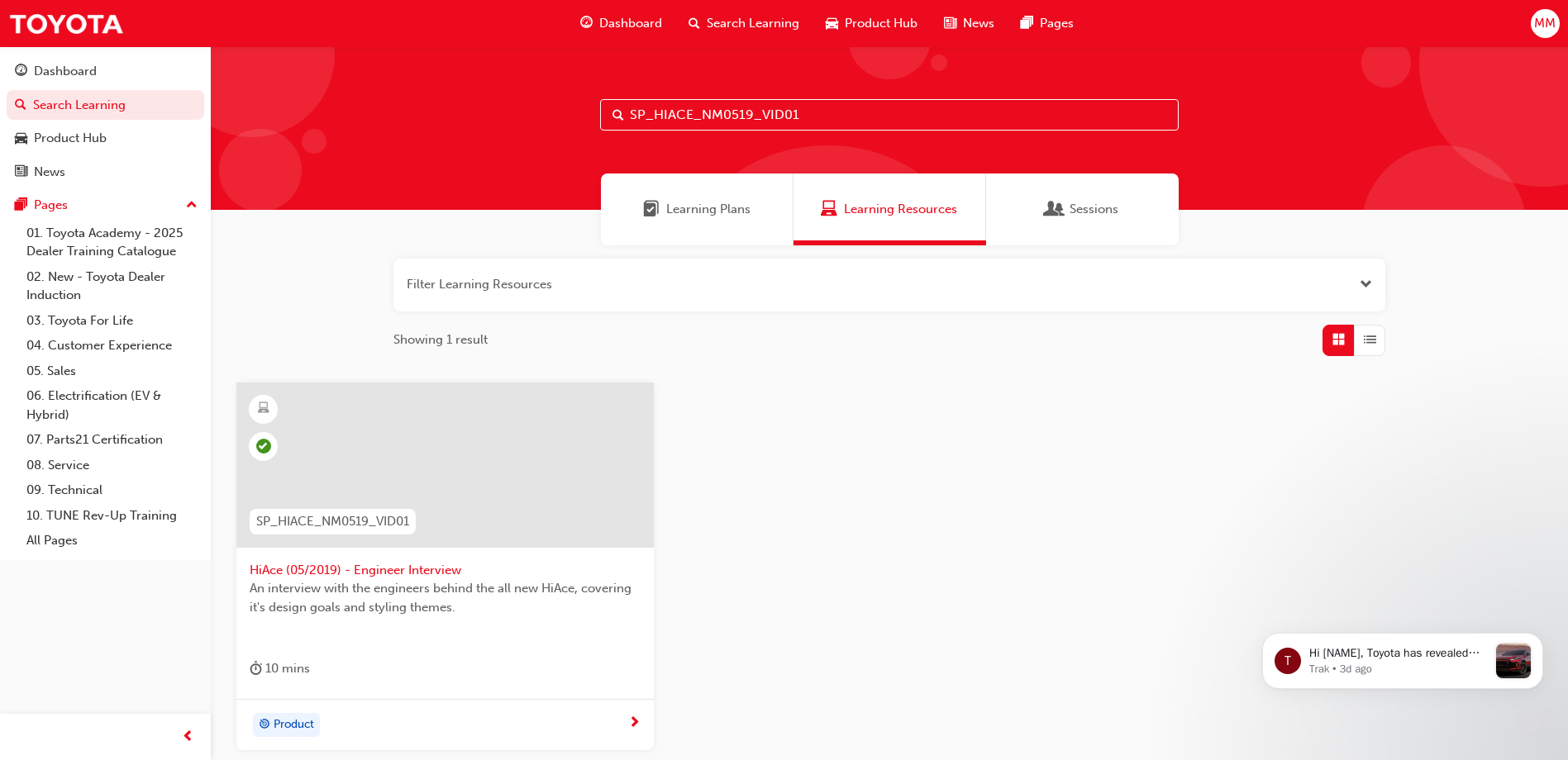 drag, startPoint x: 811, startPoint y: 115, endPoint x: 585, endPoint y: 144, distance: 227.85302 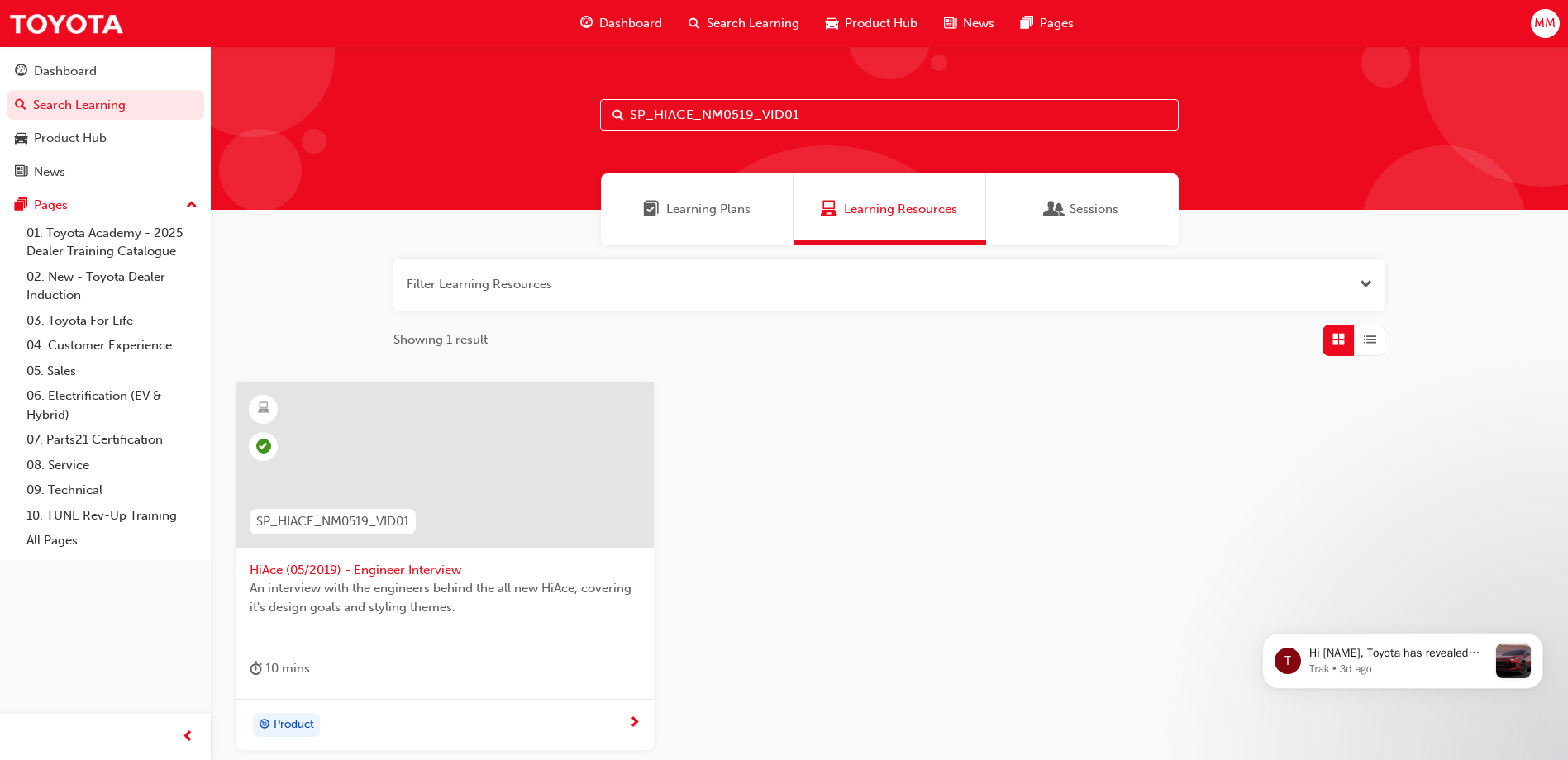 paste on "2" 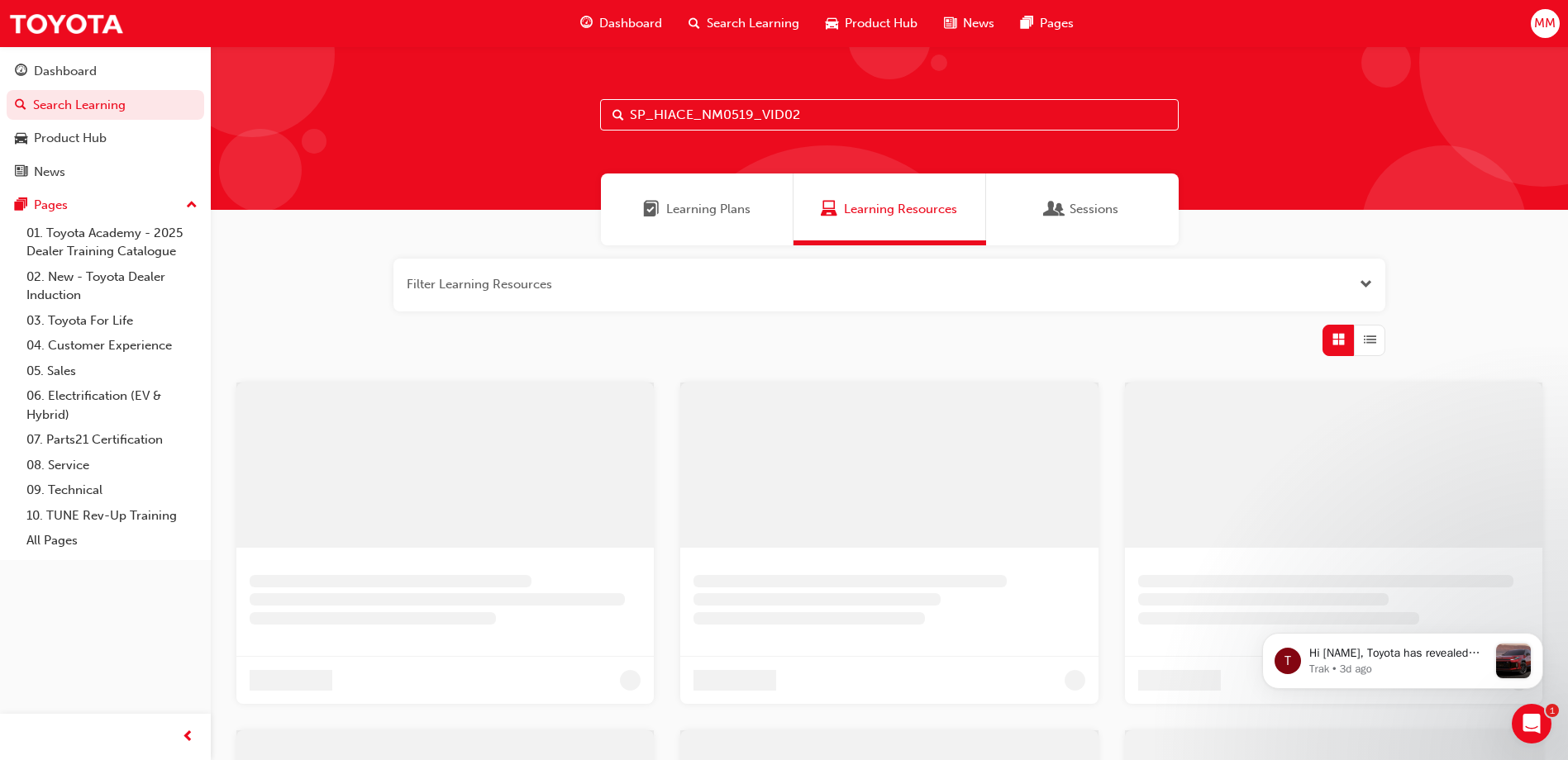 type on "SP_HIACE_NM0519_VID02" 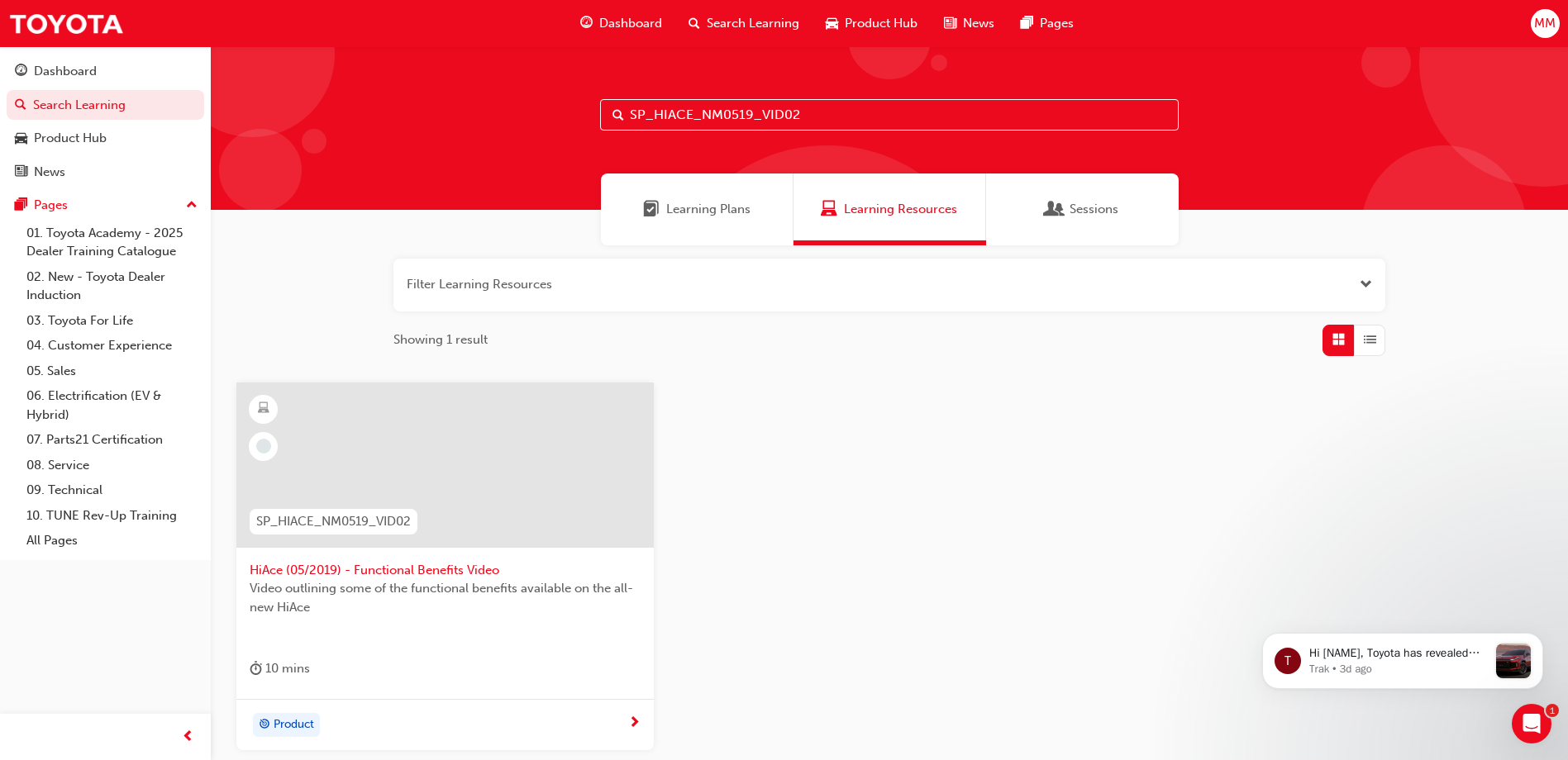 scroll, scrollTop: 150, scrollLeft: 0, axis: vertical 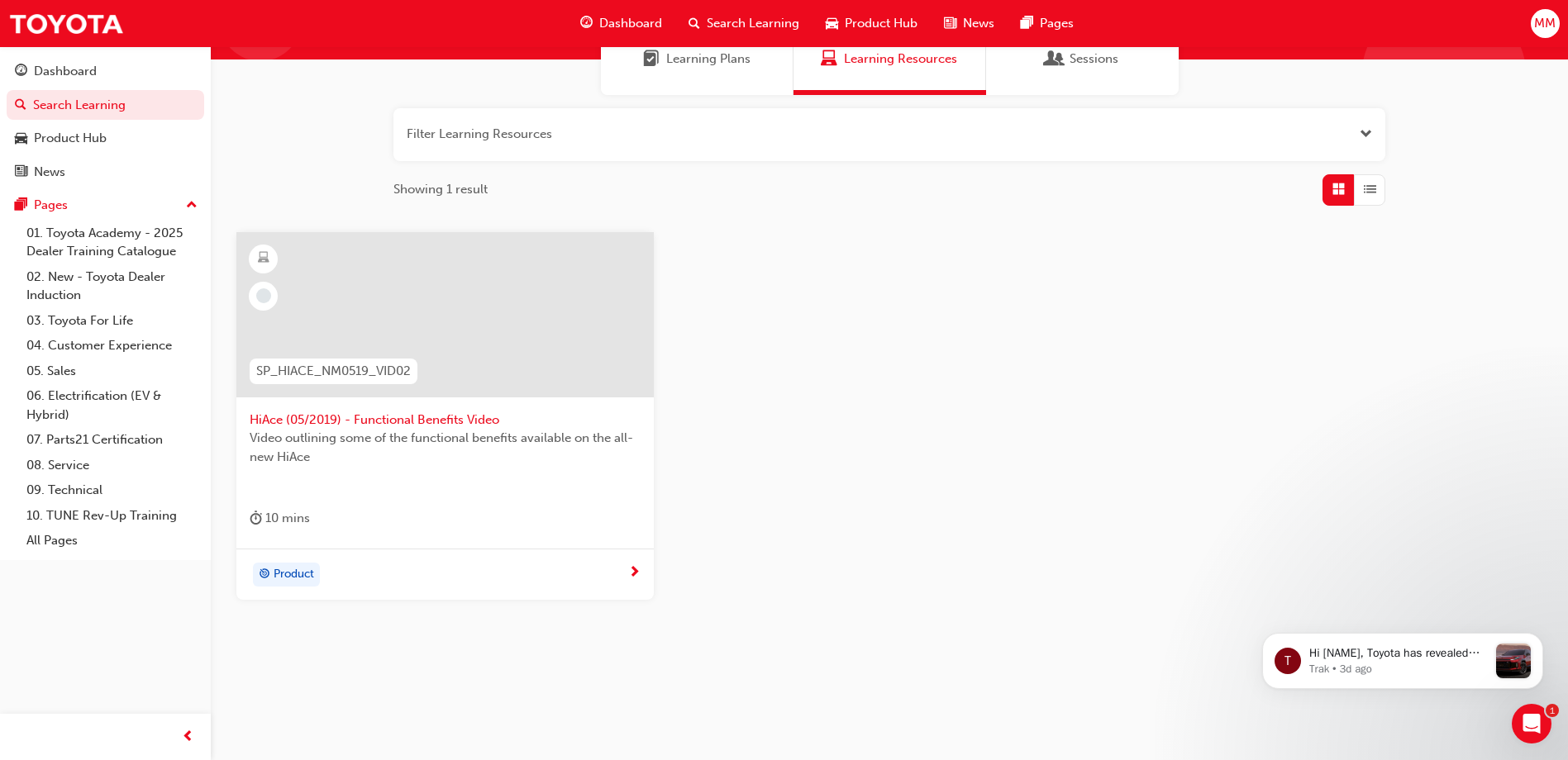 click on "Product" at bounding box center [439, 575] 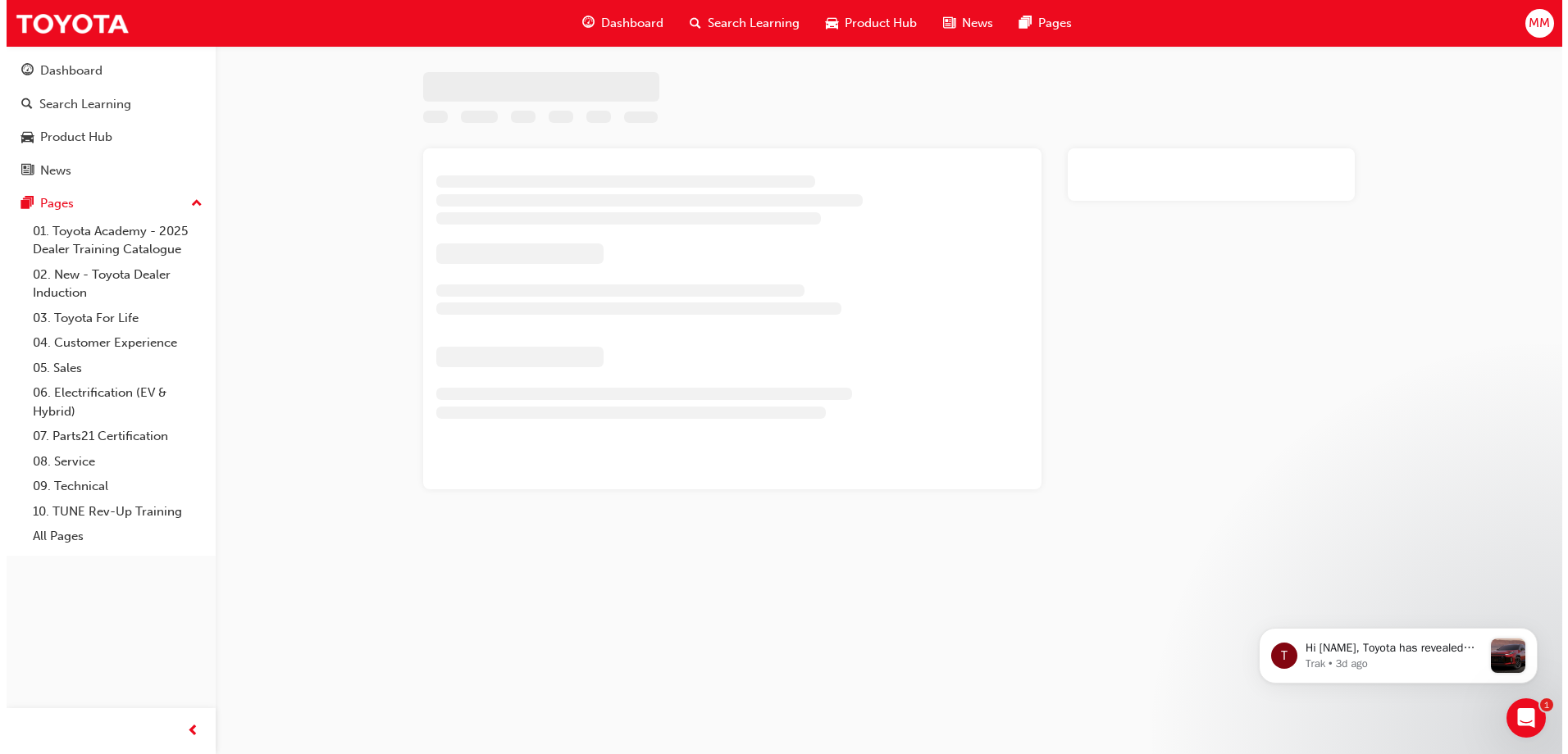 scroll, scrollTop: 0, scrollLeft: 0, axis: both 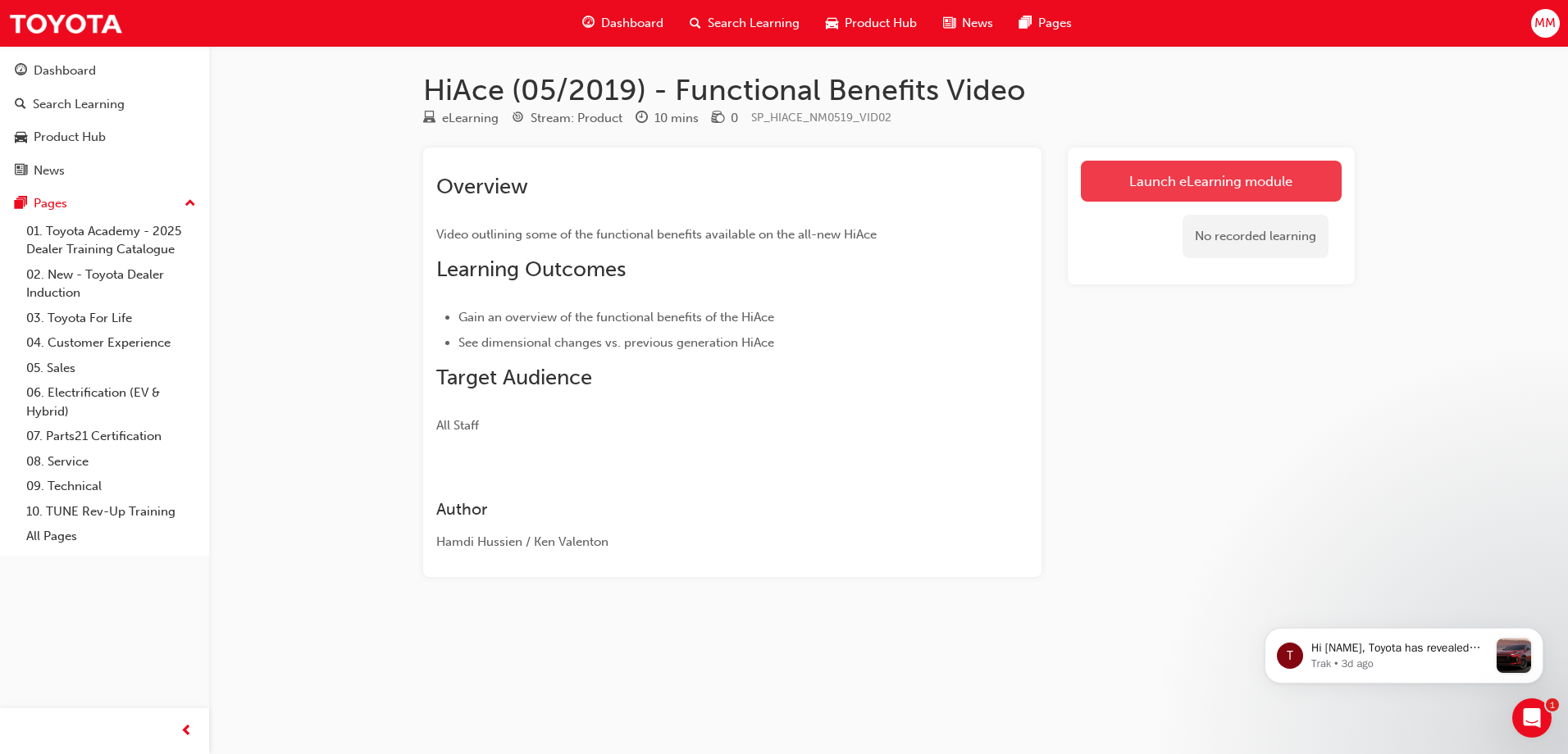 click on "Launch eLearning module" at bounding box center (1211, 181) 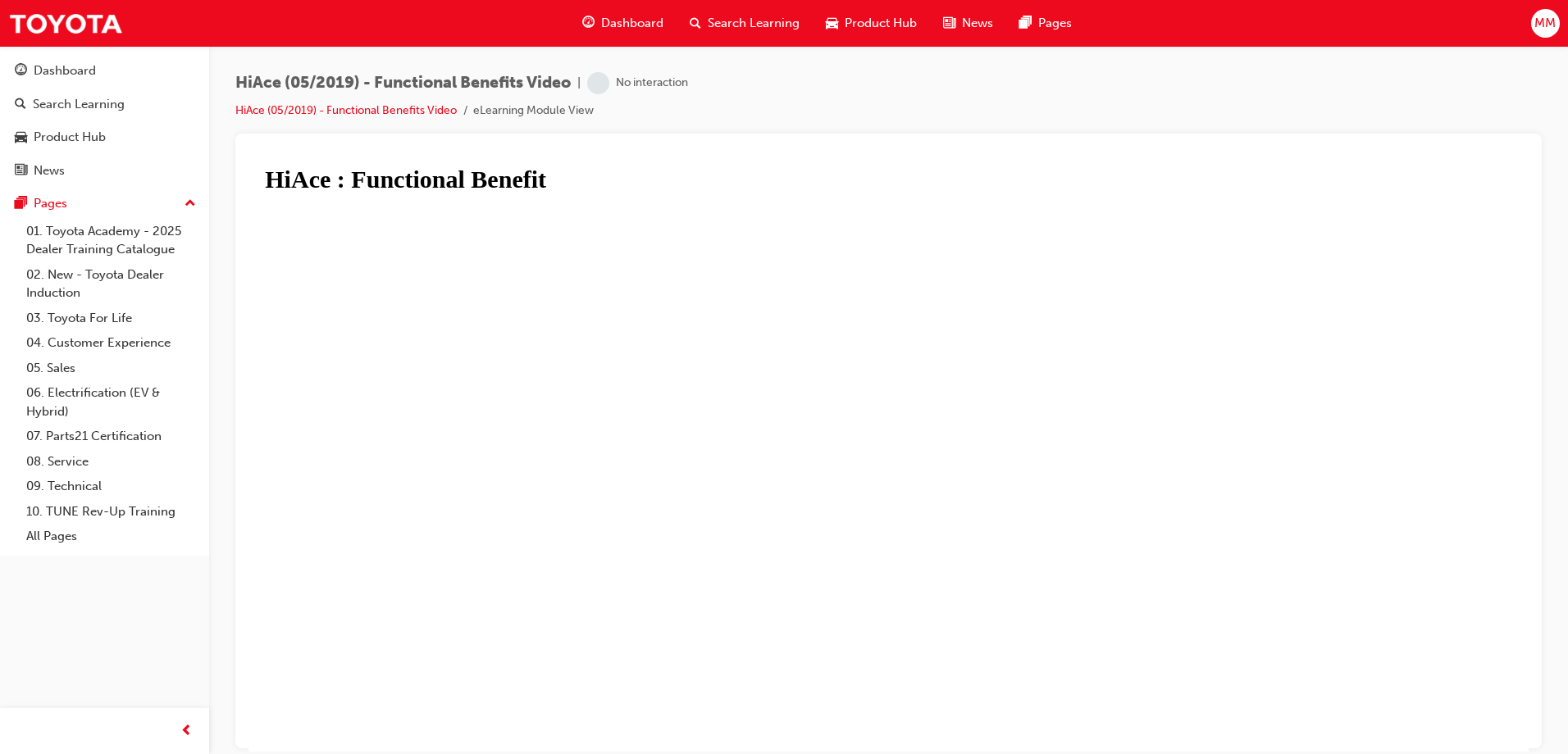 scroll, scrollTop: 0, scrollLeft: 0, axis: both 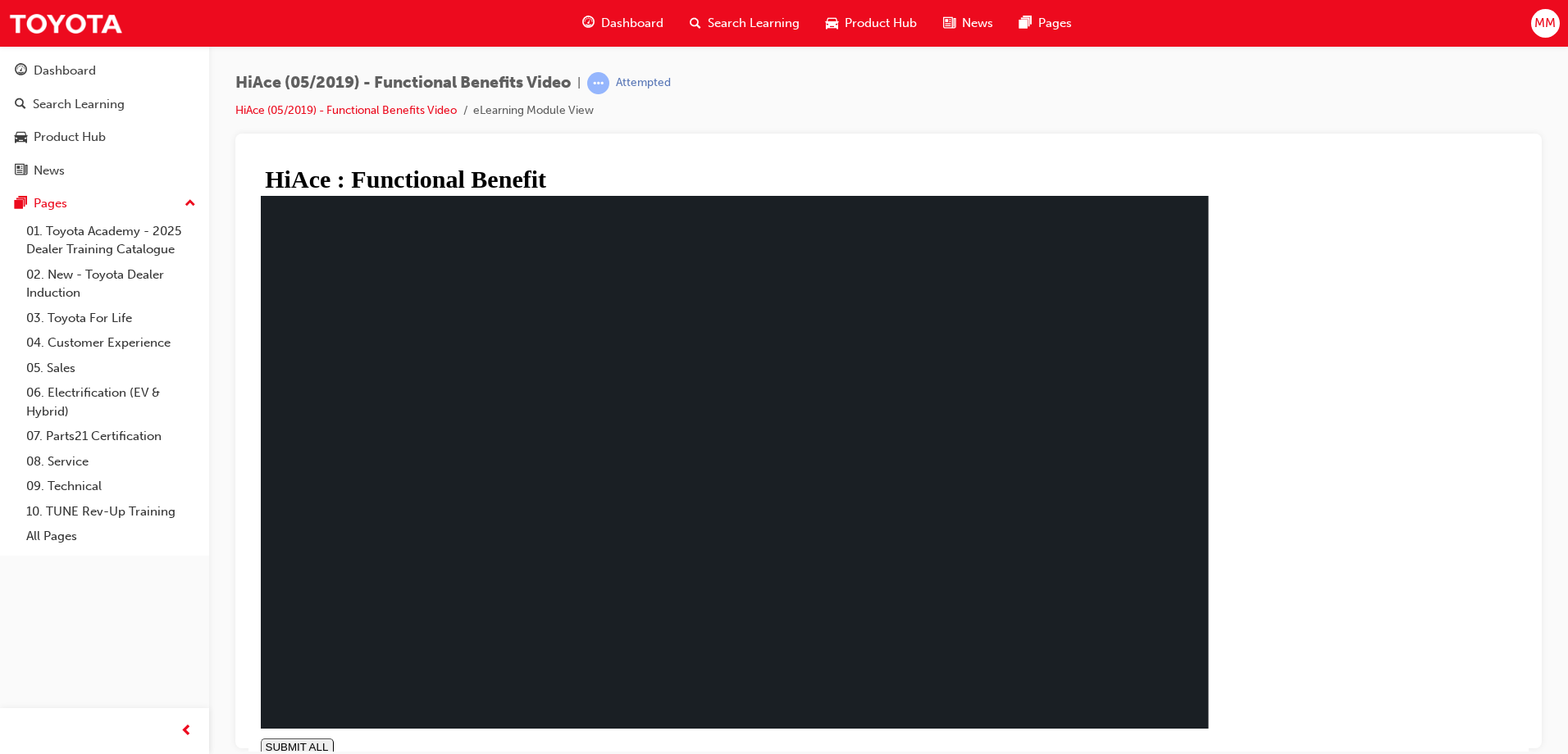 click on "NEXT" at bounding box center (330, 781) 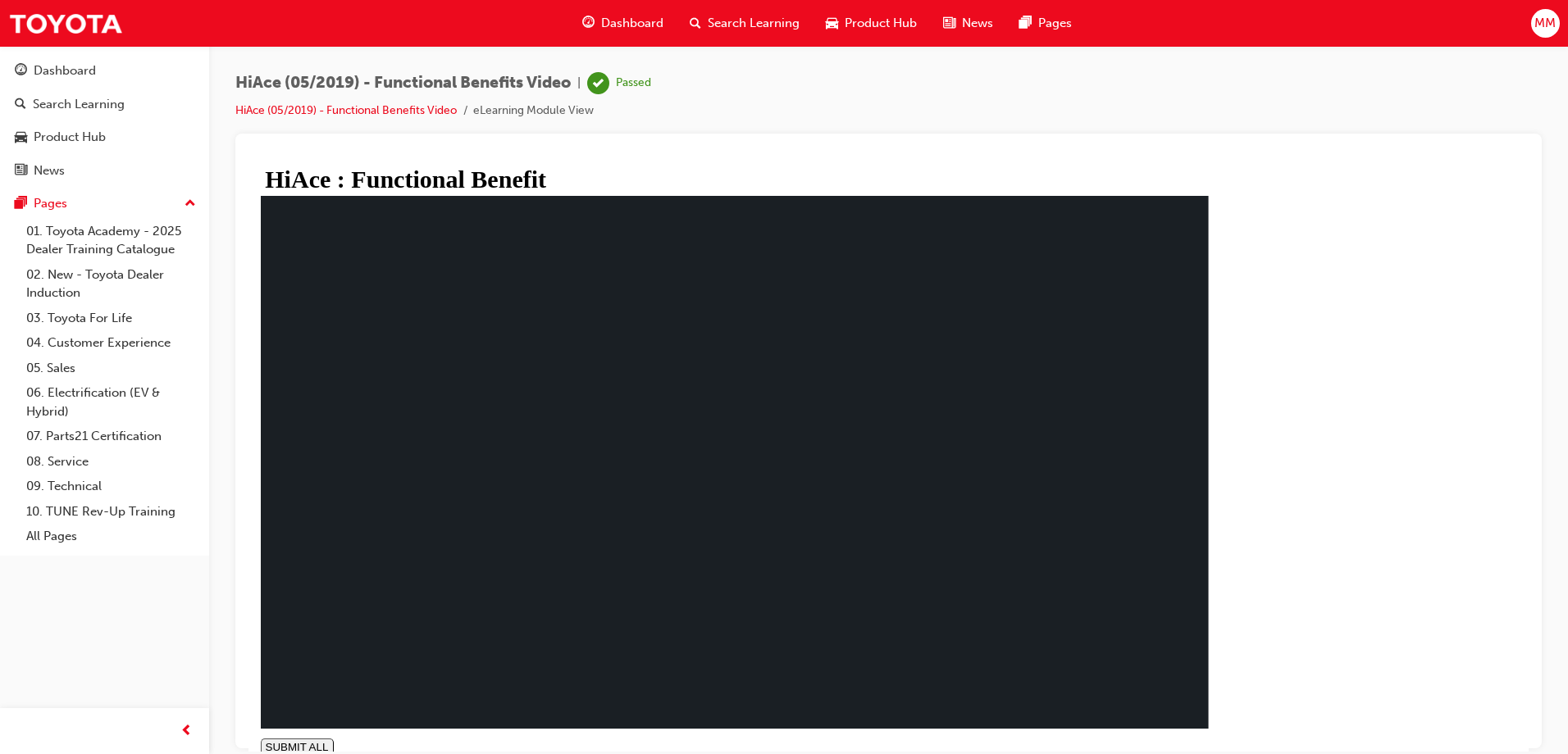 click on "NEXT" at bounding box center (330, 781) 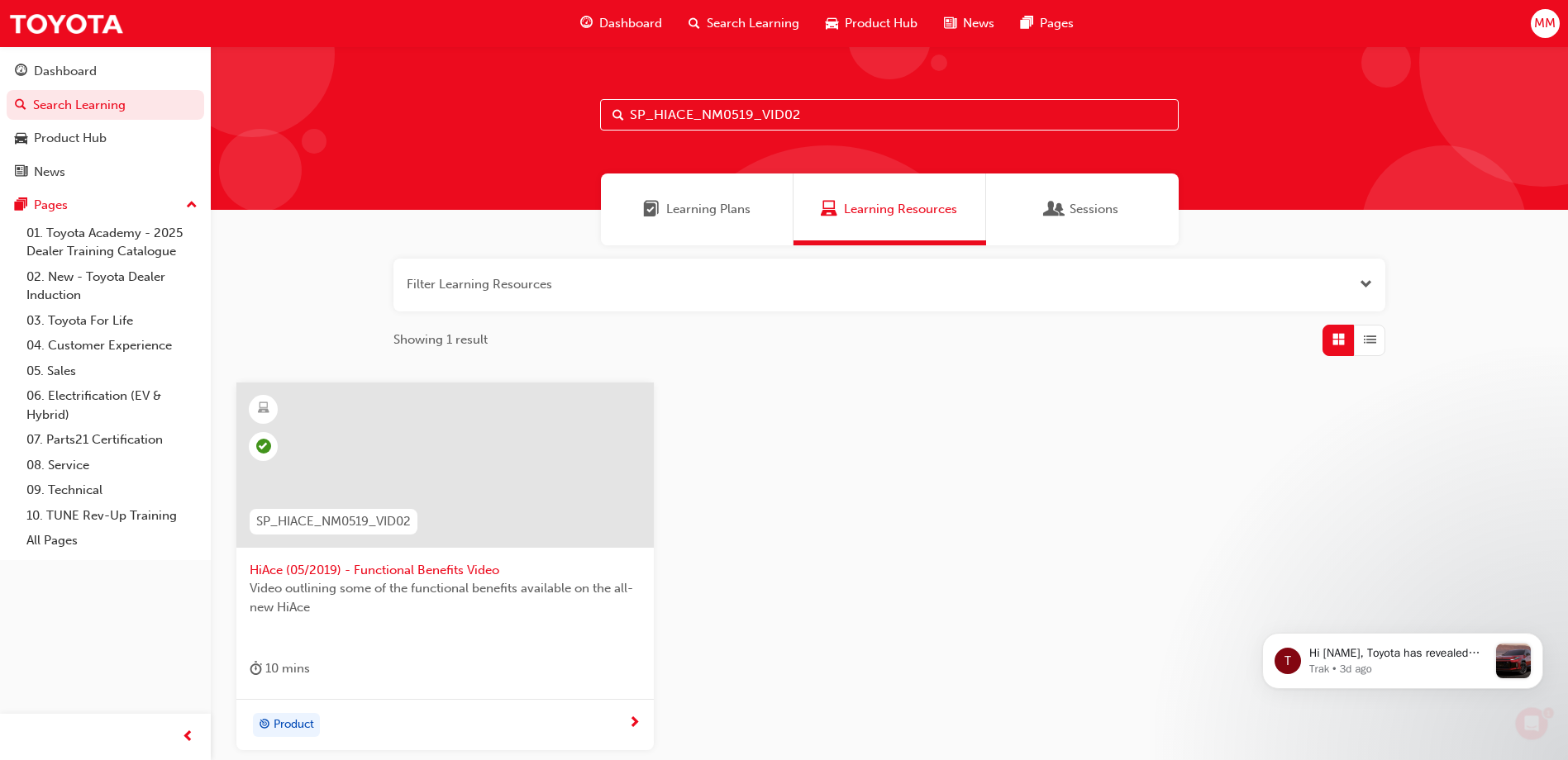 drag, startPoint x: 805, startPoint y: 112, endPoint x: 602, endPoint y: 138, distance: 204.65825 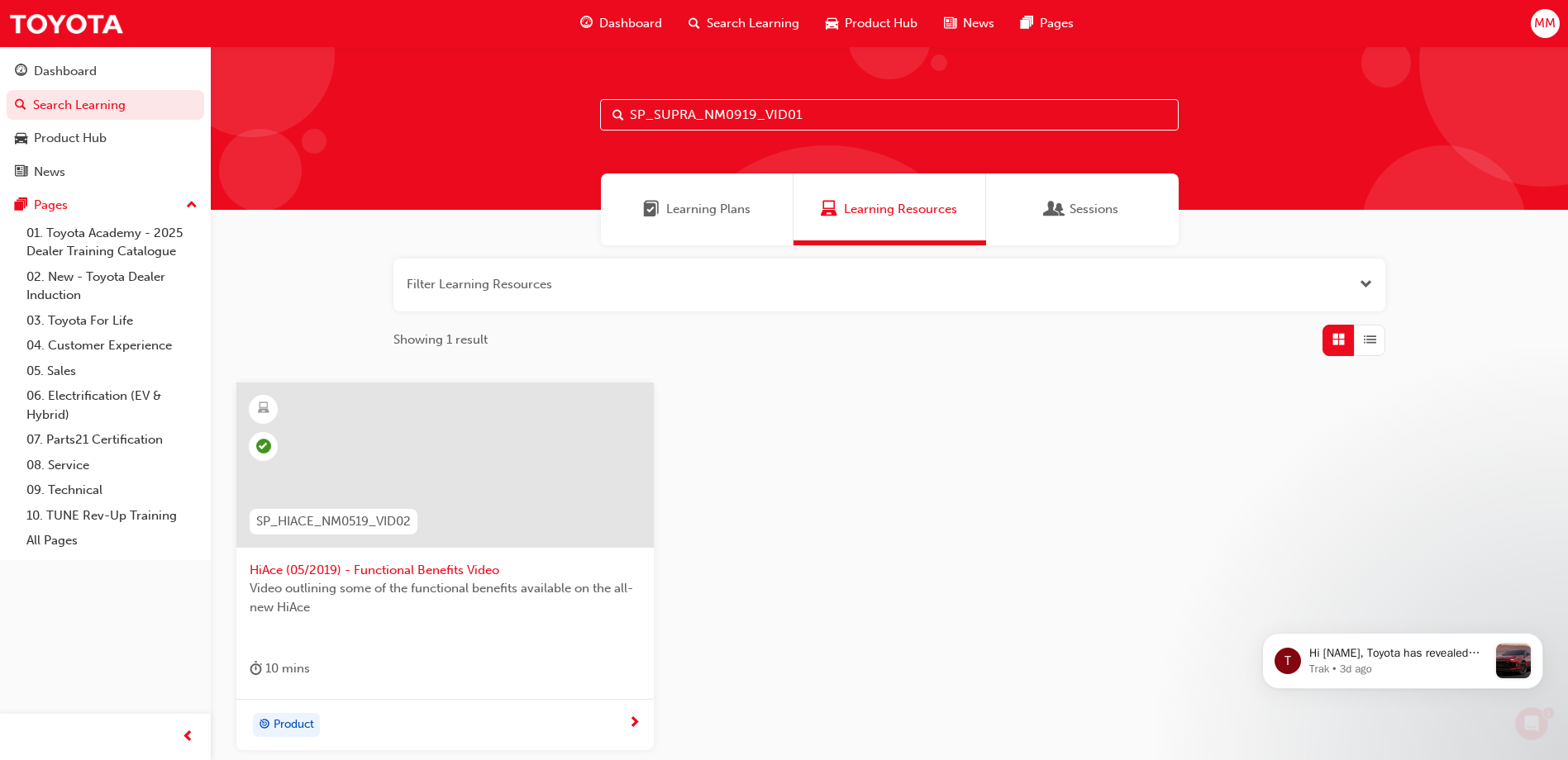 type on "SP_SUPRA_NM0919_VID01" 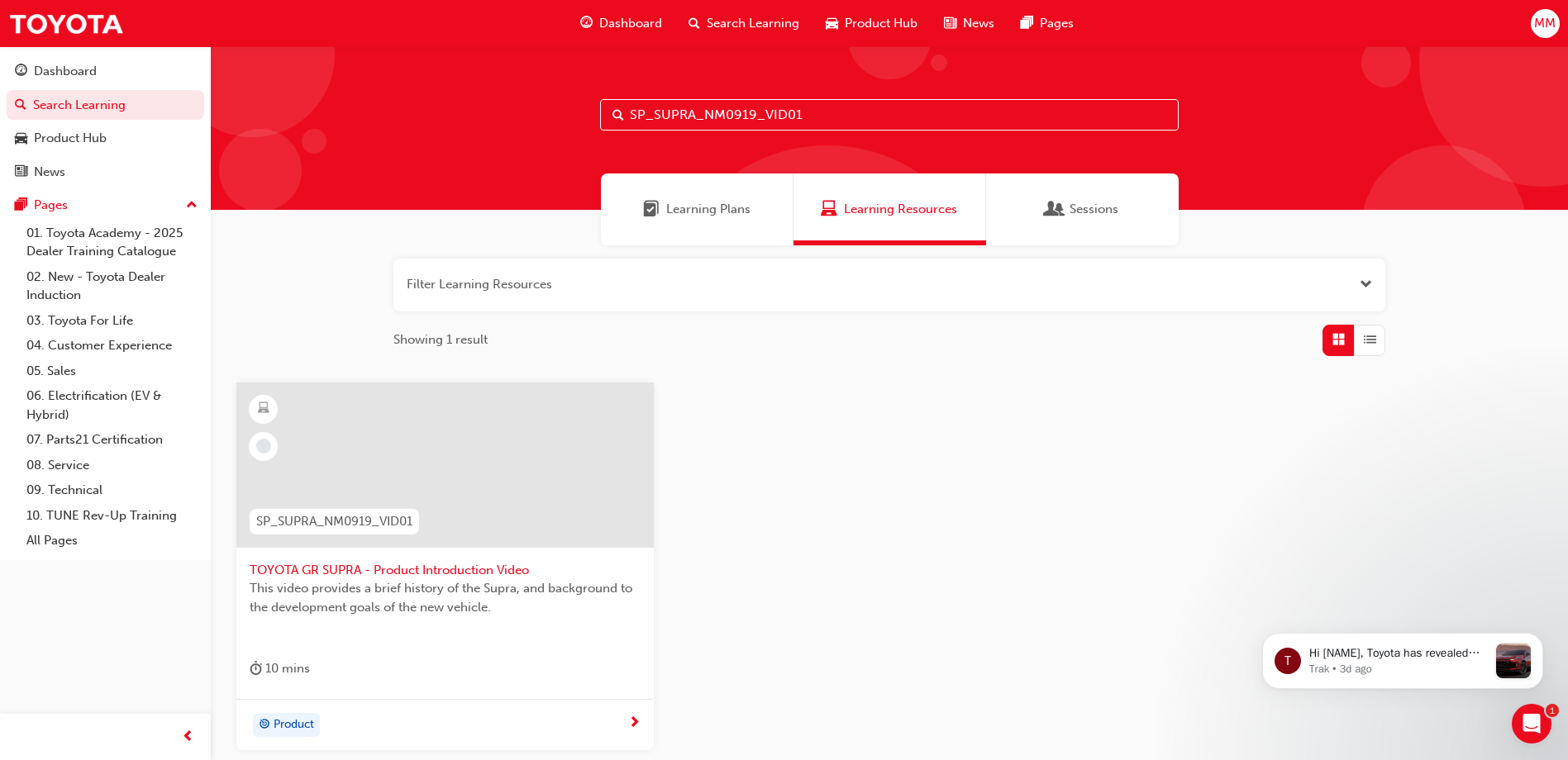 click on "Product" at bounding box center [439, 725] 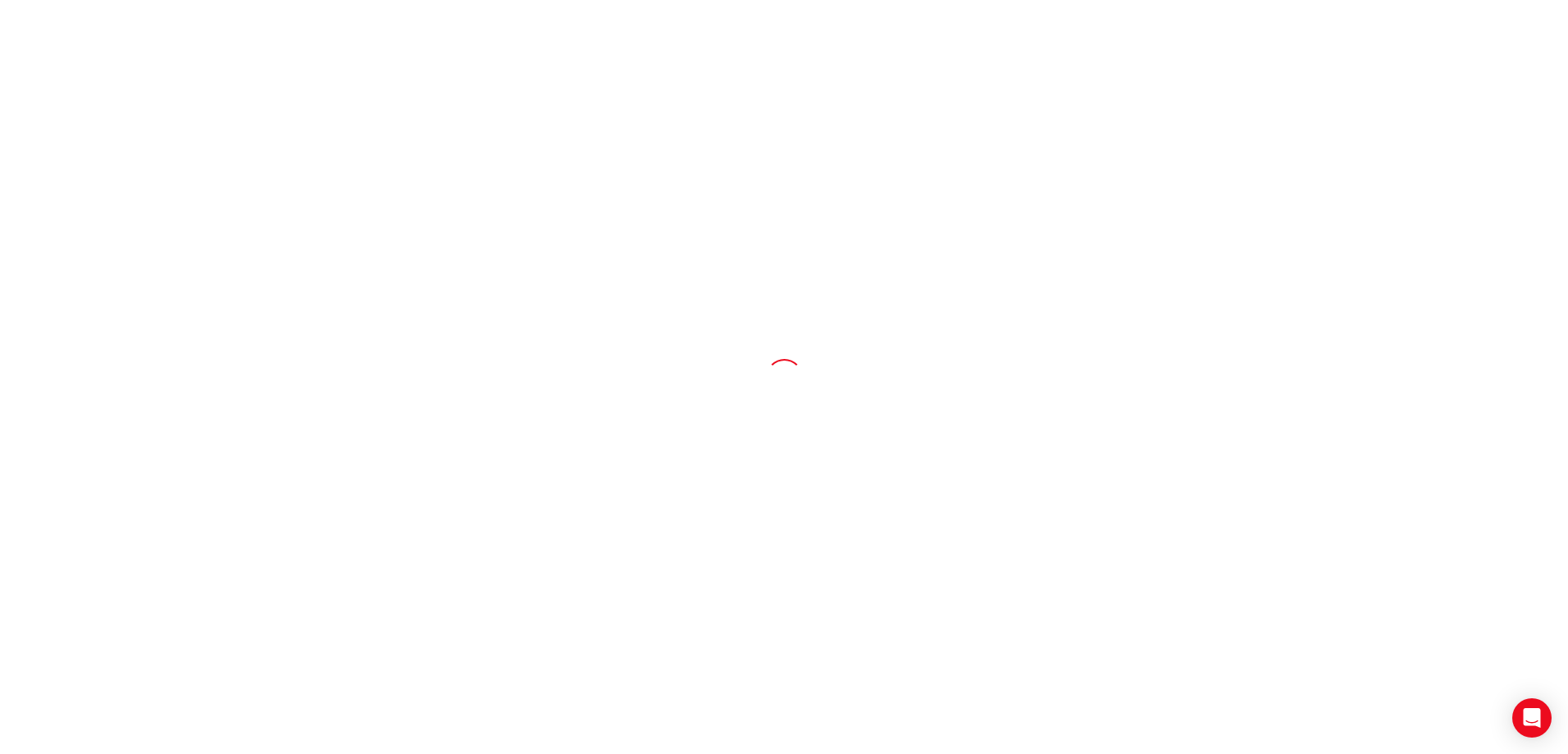 scroll, scrollTop: 0, scrollLeft: 0, axis: both 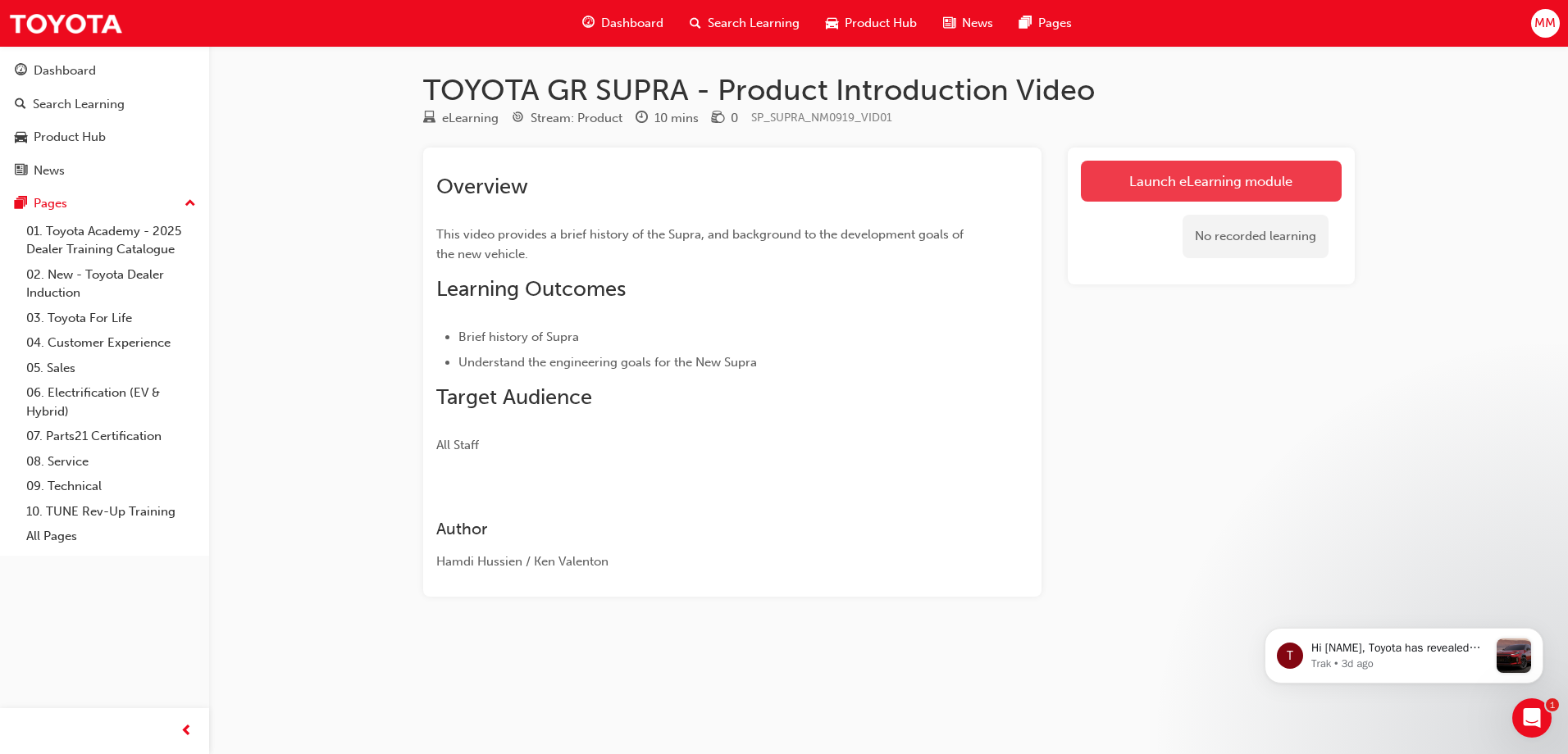 click on "Launch eLearning module" at bounding box center (1211, 181) 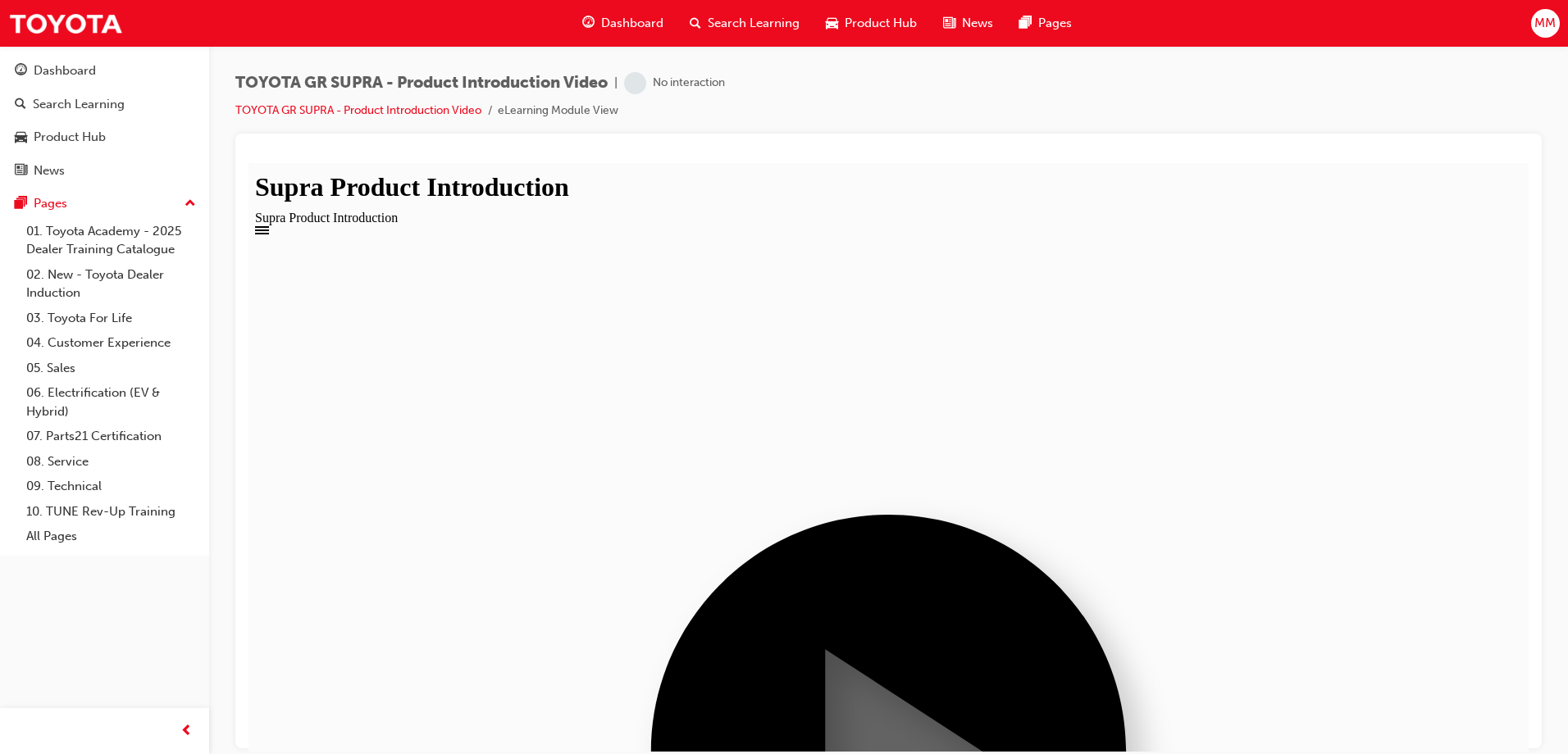 scroll, scrollTop: 0, scrollLeft: 0, axis: both 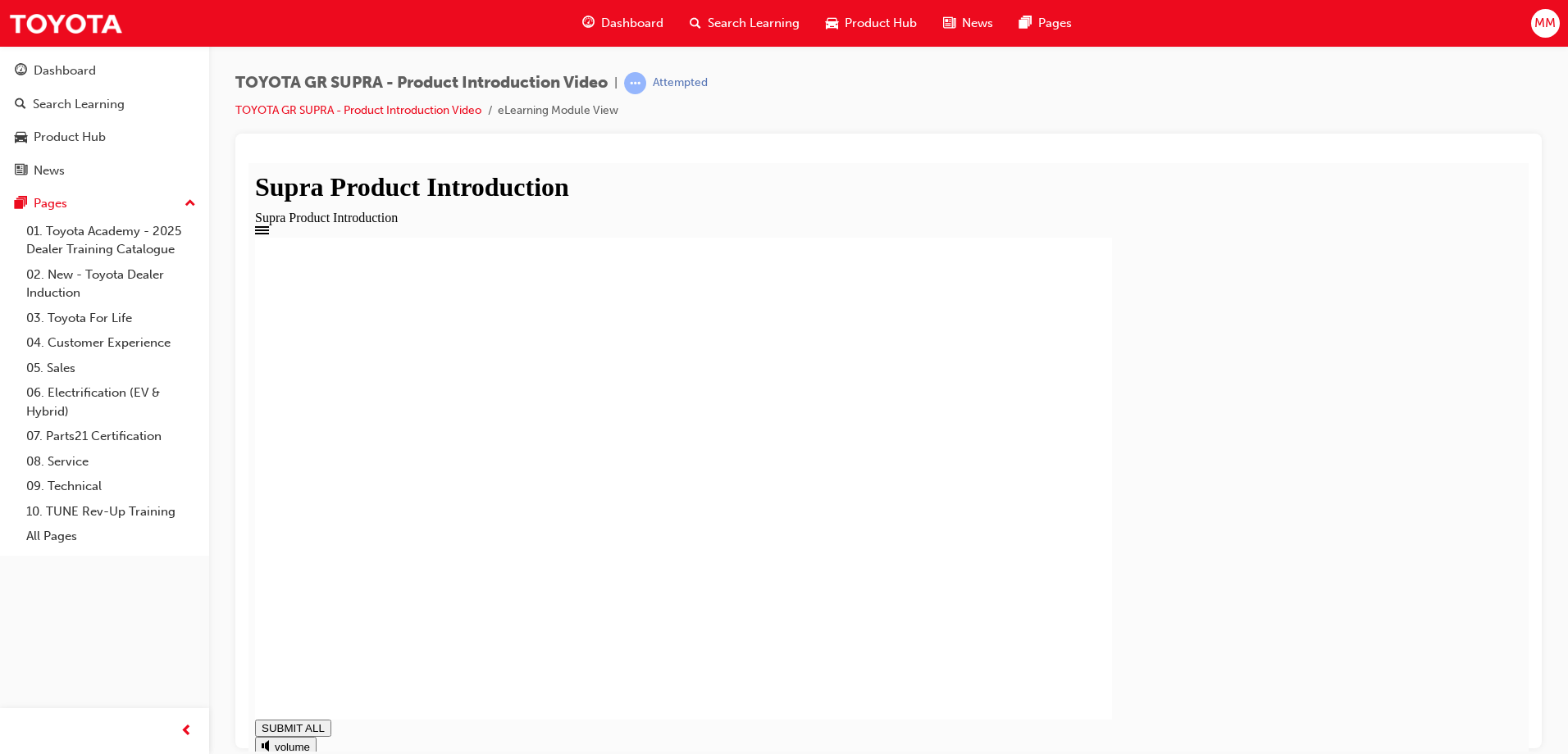 click on "NEXT" at bounding box center [331, 839] 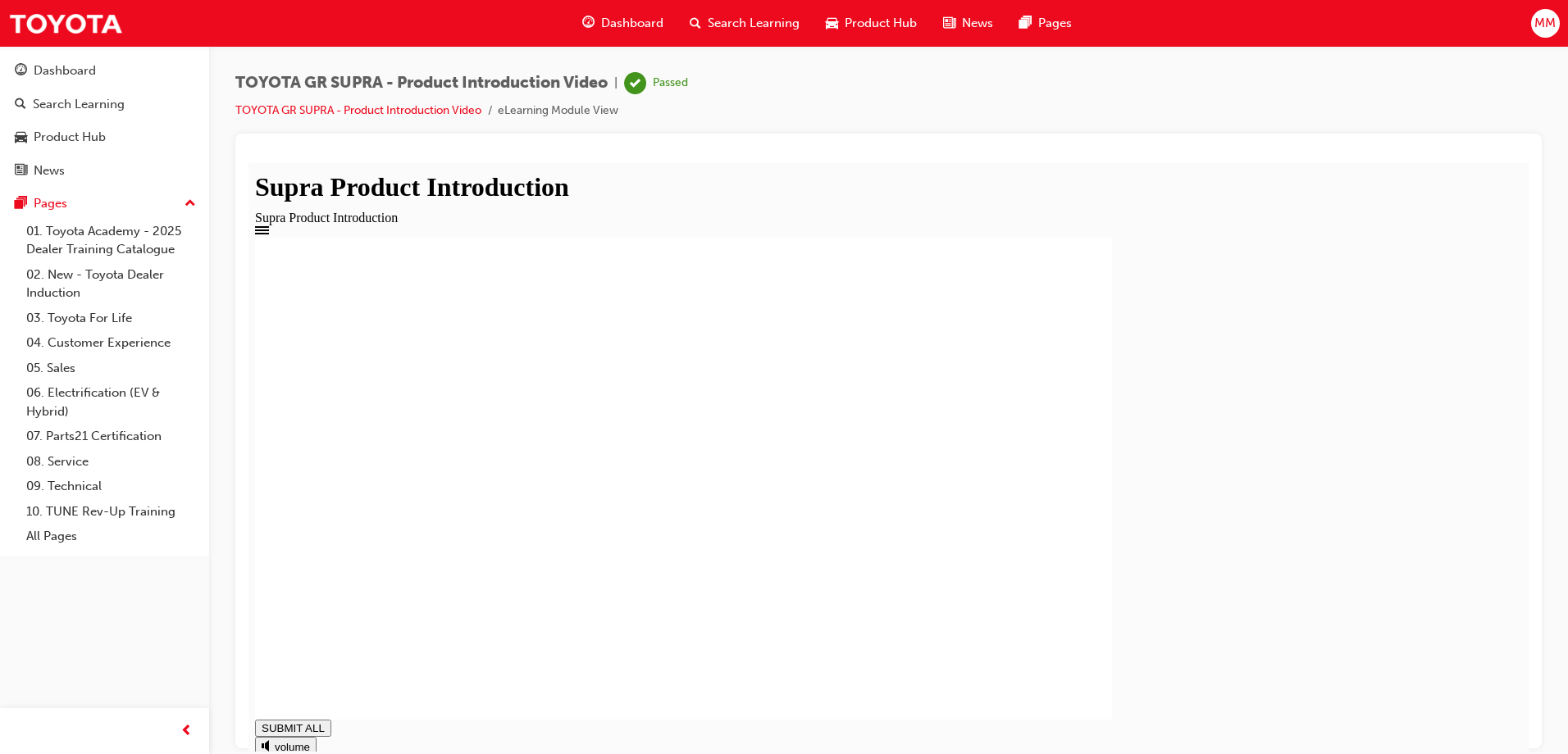 click 